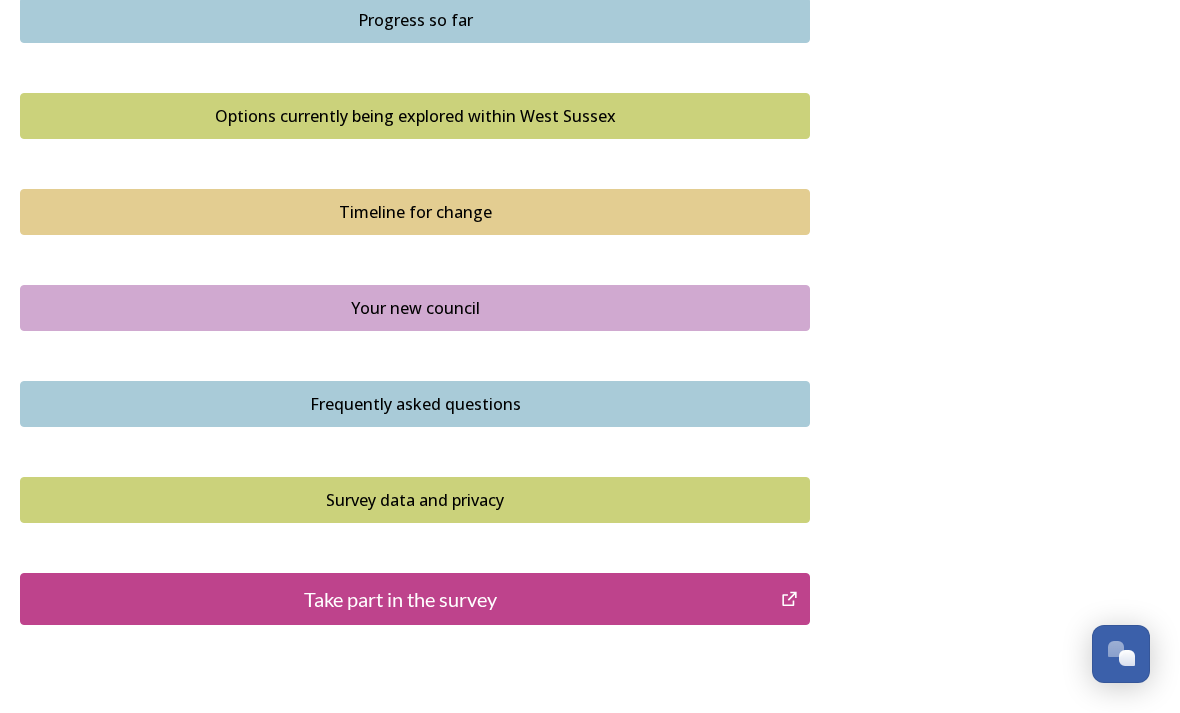 scroll, scrollTop: 1378, scrollLeft: 0, axis: vertical 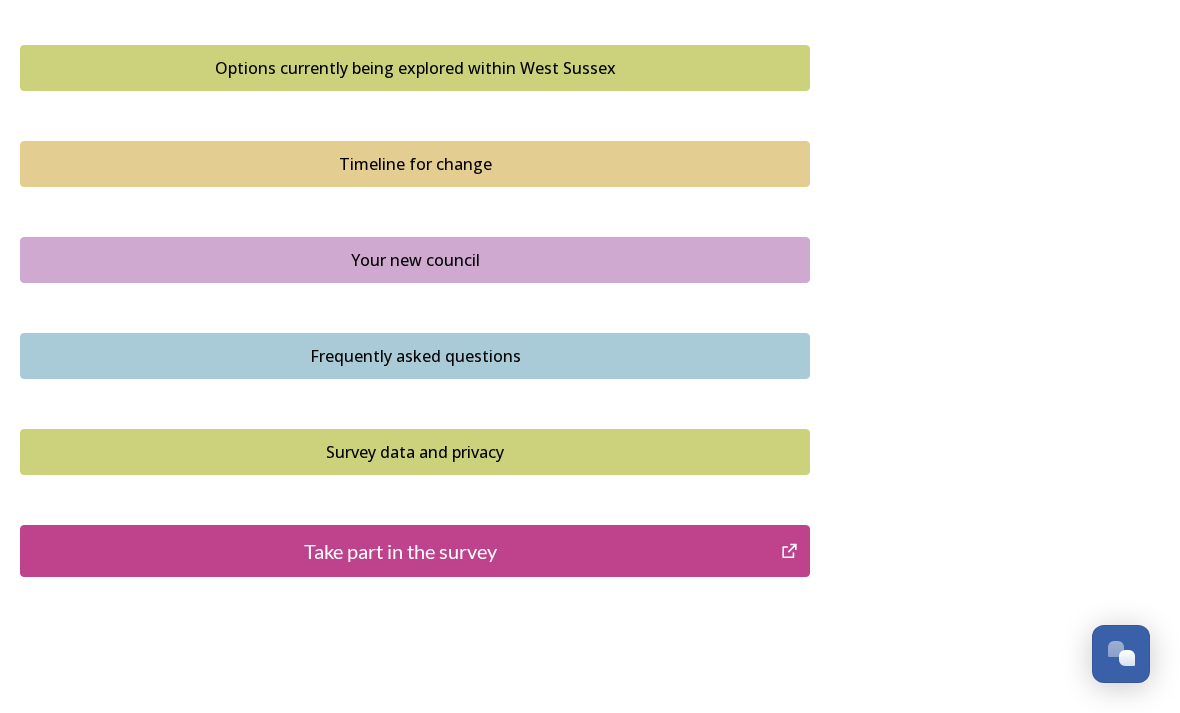 click on "Take part in the survey" at bounding box center [400, 551] 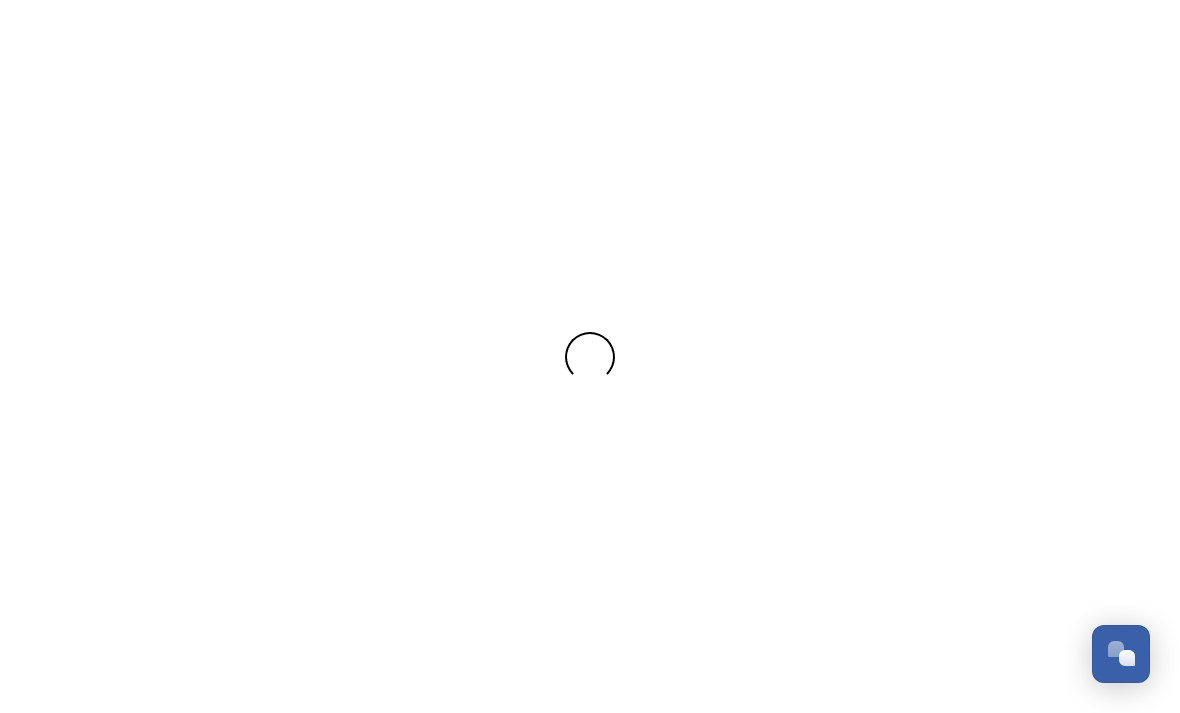 scroll, scrollTop: 0, scrollLeft: 0, axis: both 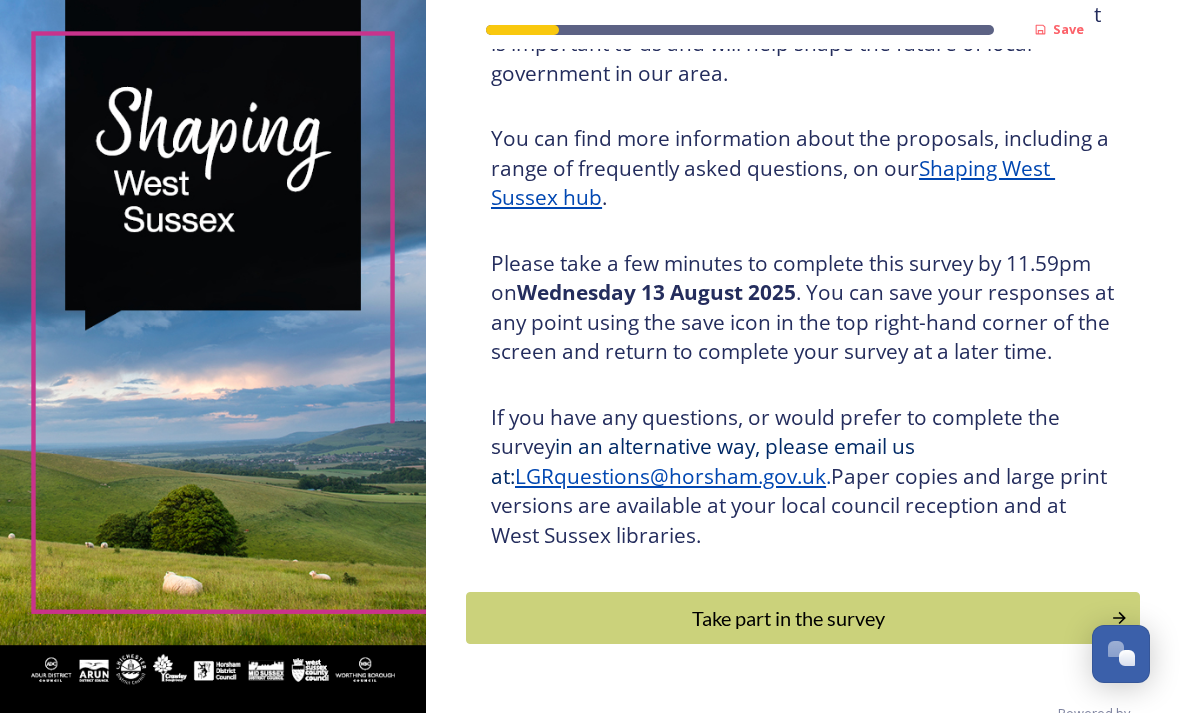click on "Take part in the survey" at bounding box center [788, 618] 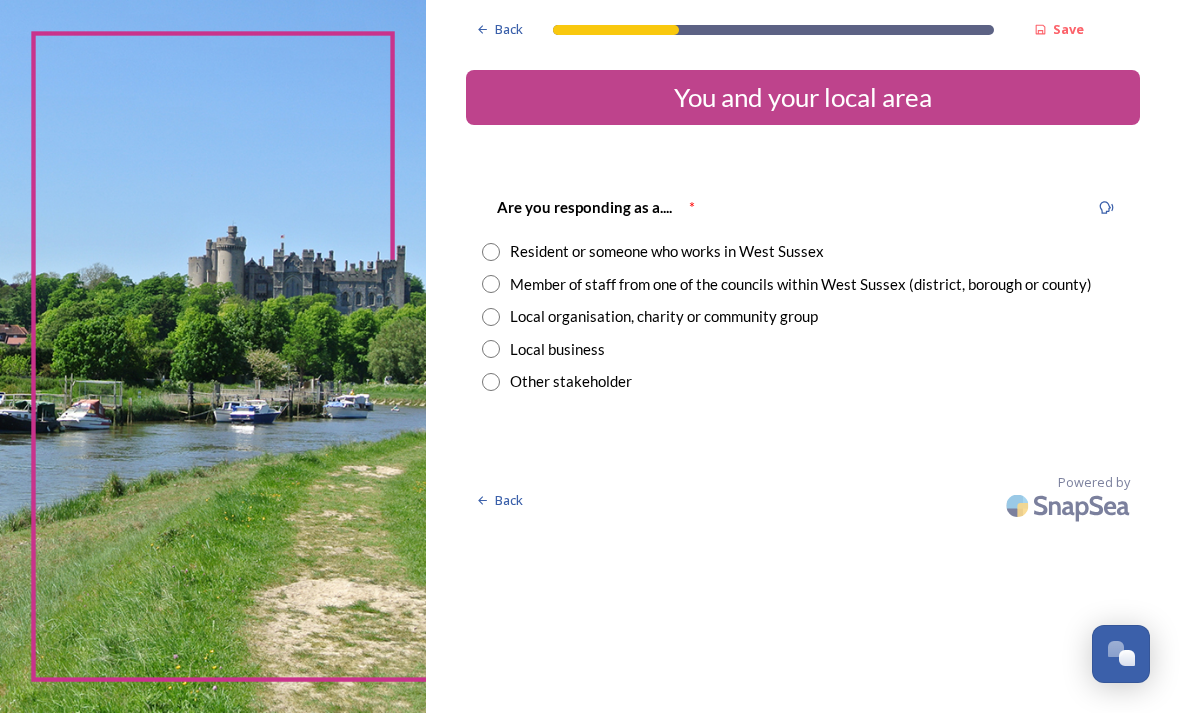 click at bounding box center [491, 252] 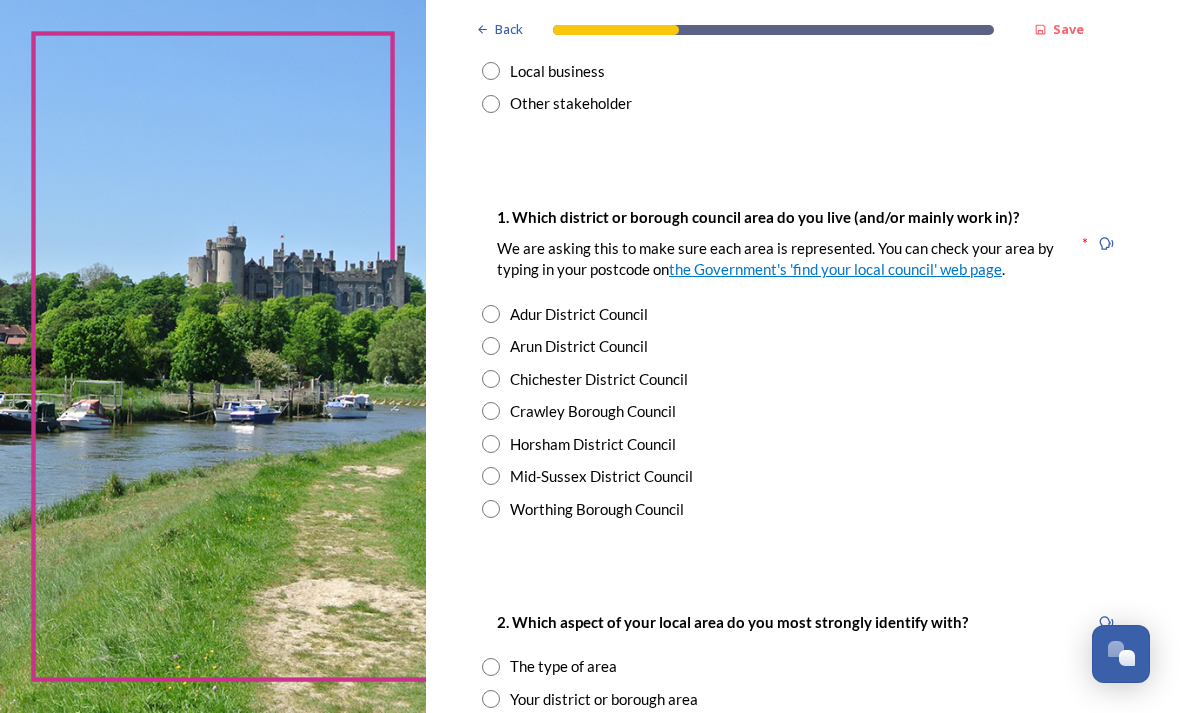 scroll, scrollTop: 279, scrollLeft: 0, axis: vertical 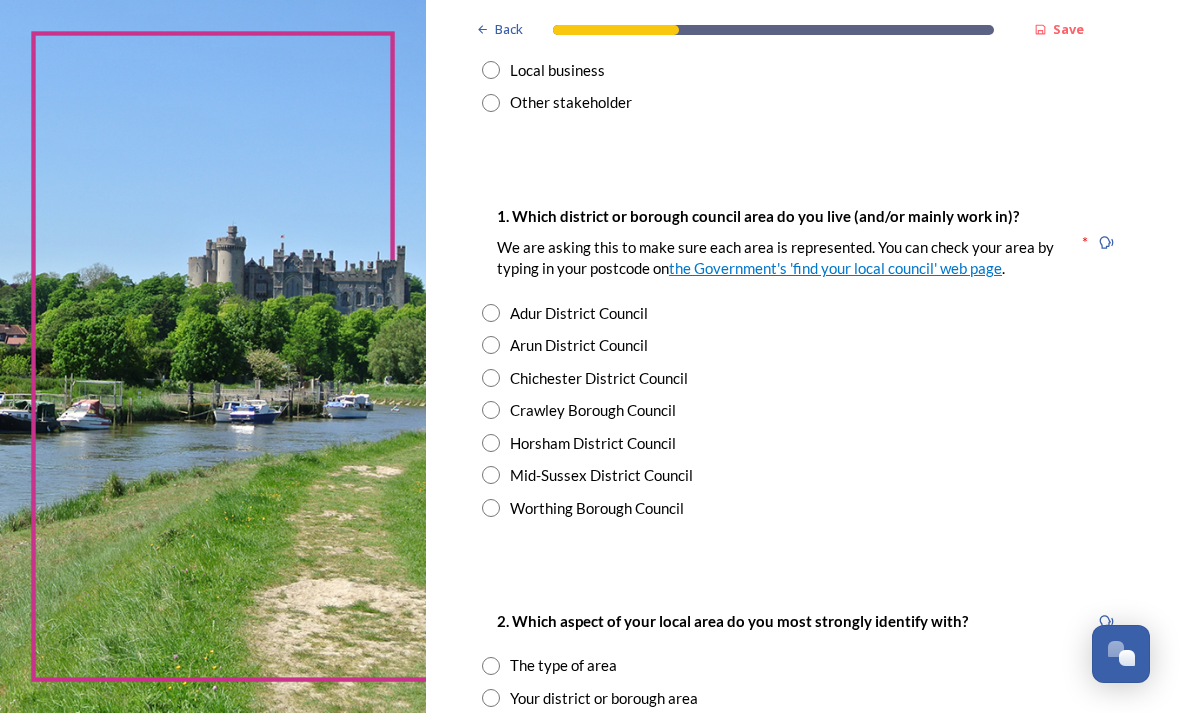 click at bounding box center (491, 345) 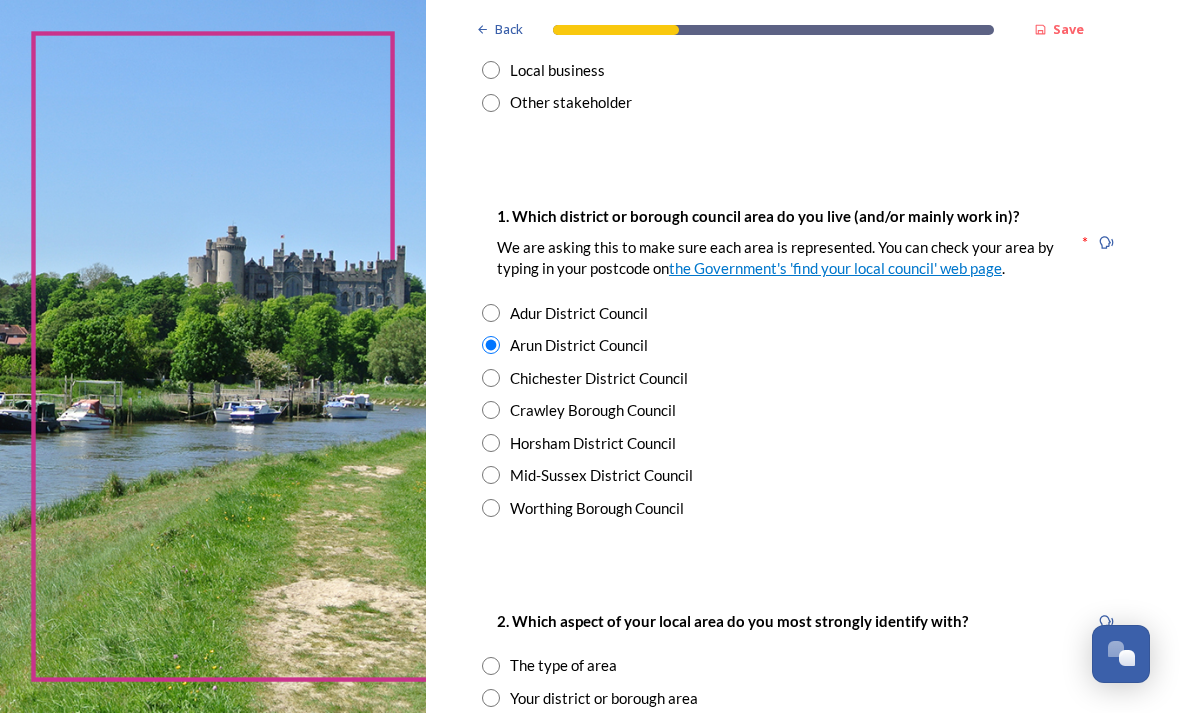 click on "2. Which aspect of your local area do you most strongly identify with? The type of area Your district or borough area A neighbouring district or borough area The county as a whole" at bounding box center [803, 691] 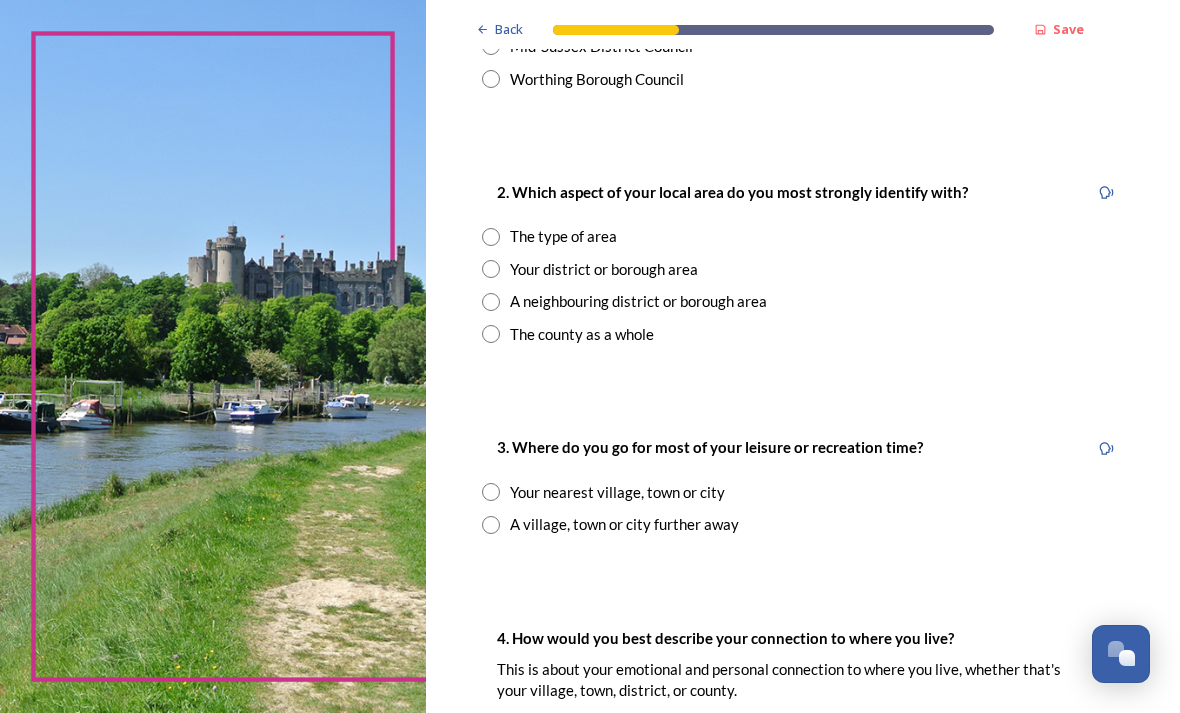 scroll, scrollTop: 709, scrollLeft: 0, axis: vertical 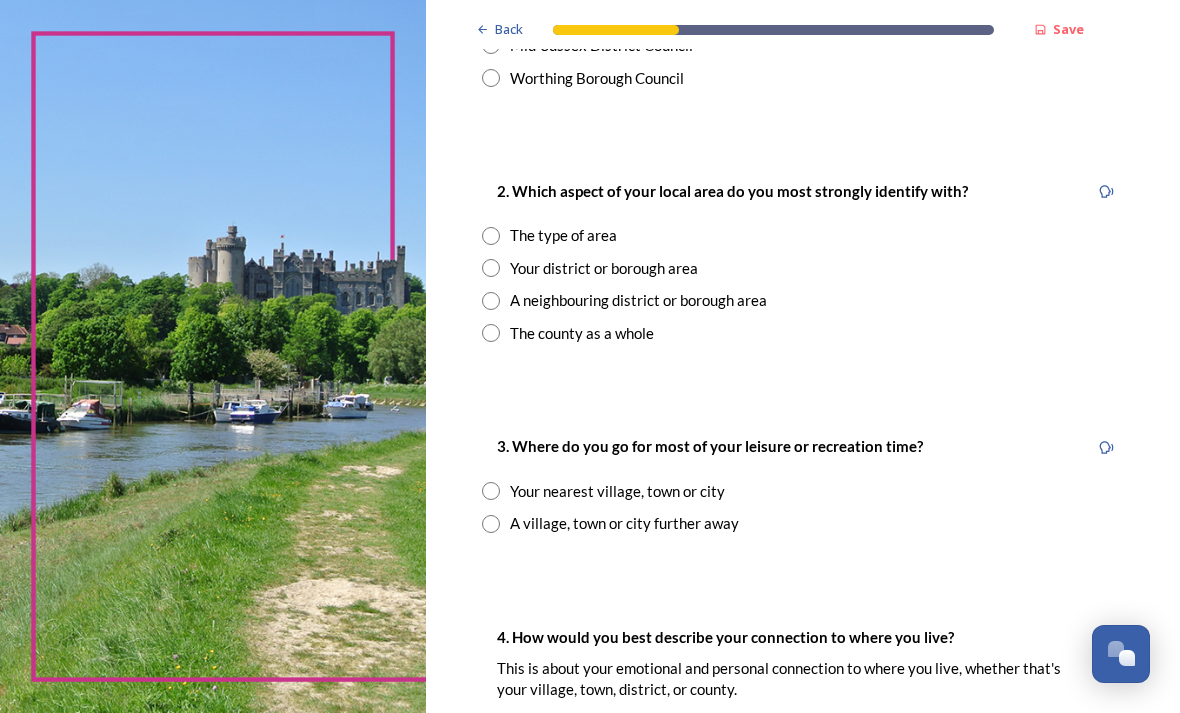 click on "The type of area" at bounding box center [803, 235] 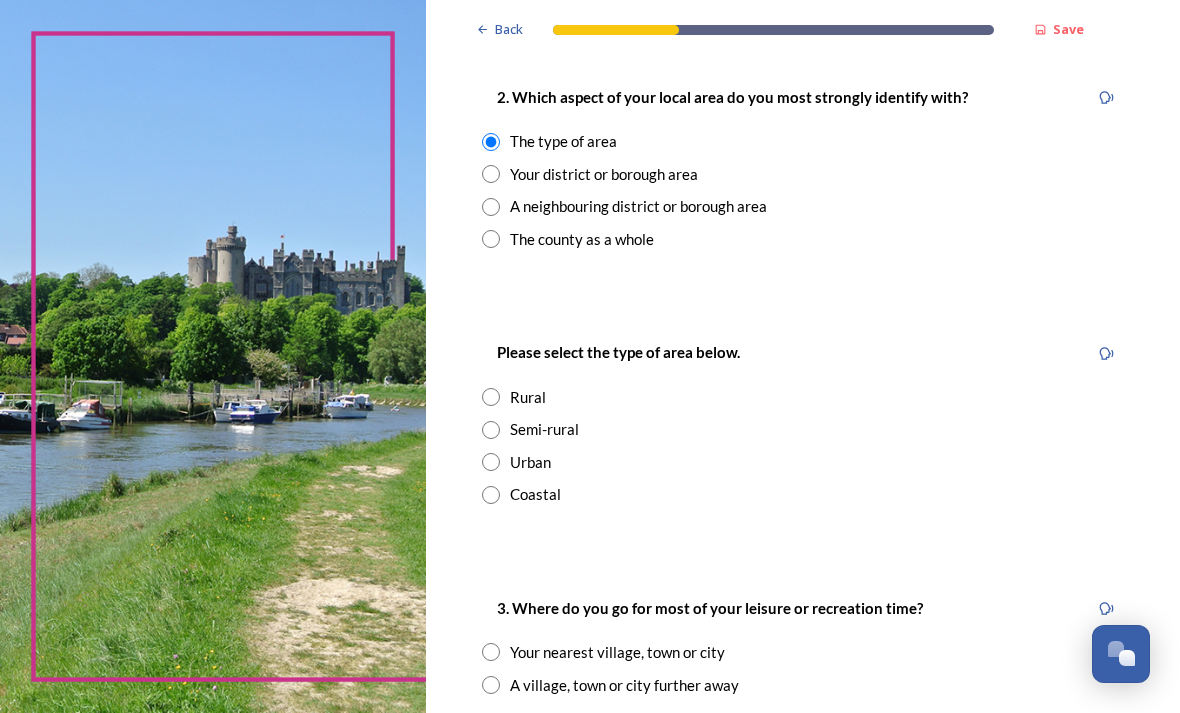 scroll, scrollTop: 803, scrollLeft: 0, axis: vertical 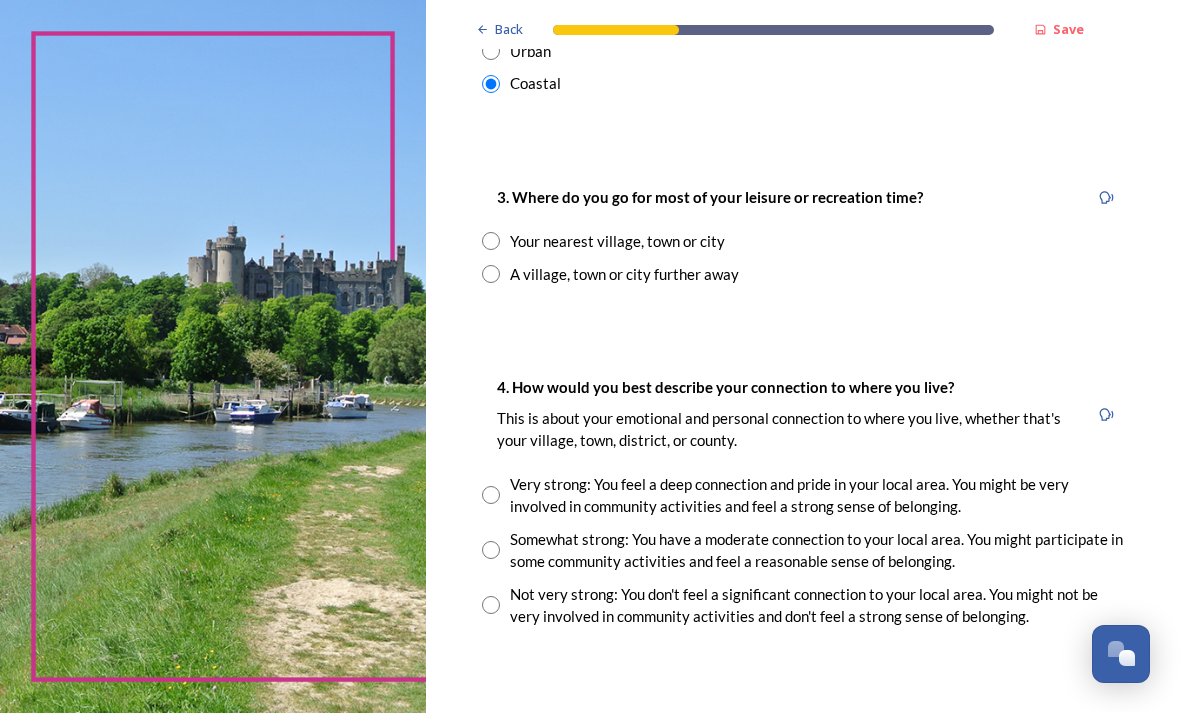 click at bounding box center (491, 241) 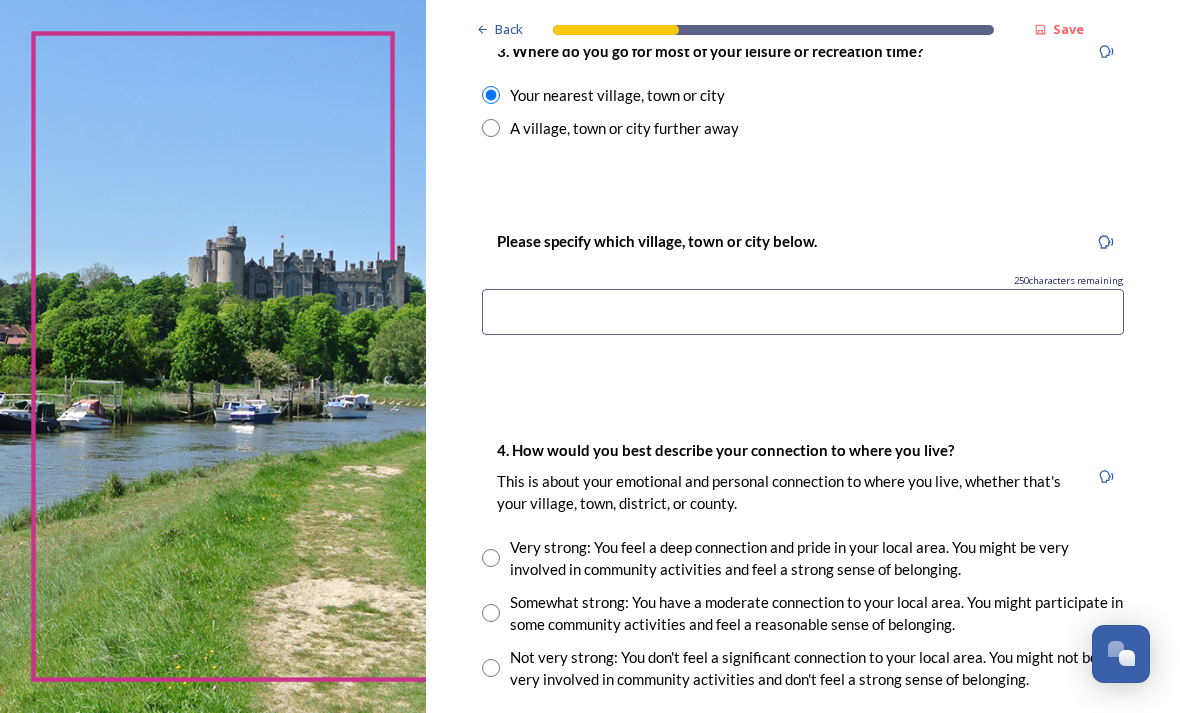 scroll, scrollTop: 1368, scrollLeft: 0, axis: vertical 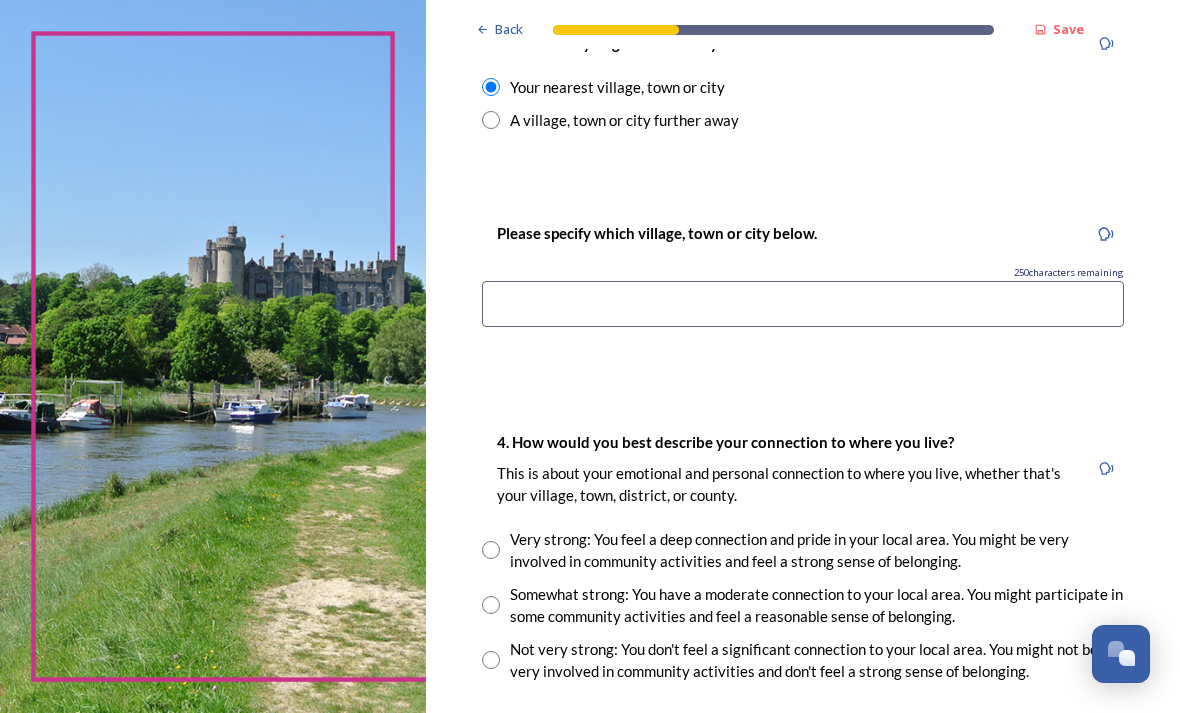 click at bounding box center [803, 304] 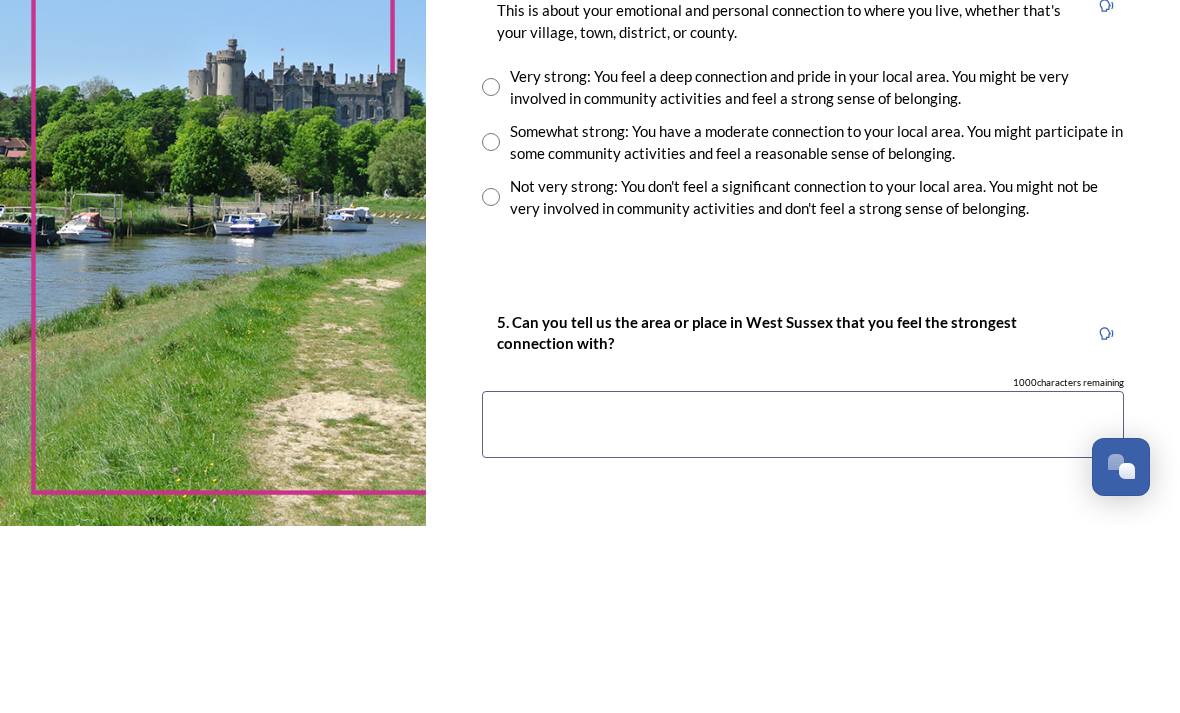 scroll, scrollTop: 1641, scrollLeft: 0, axis: vertical 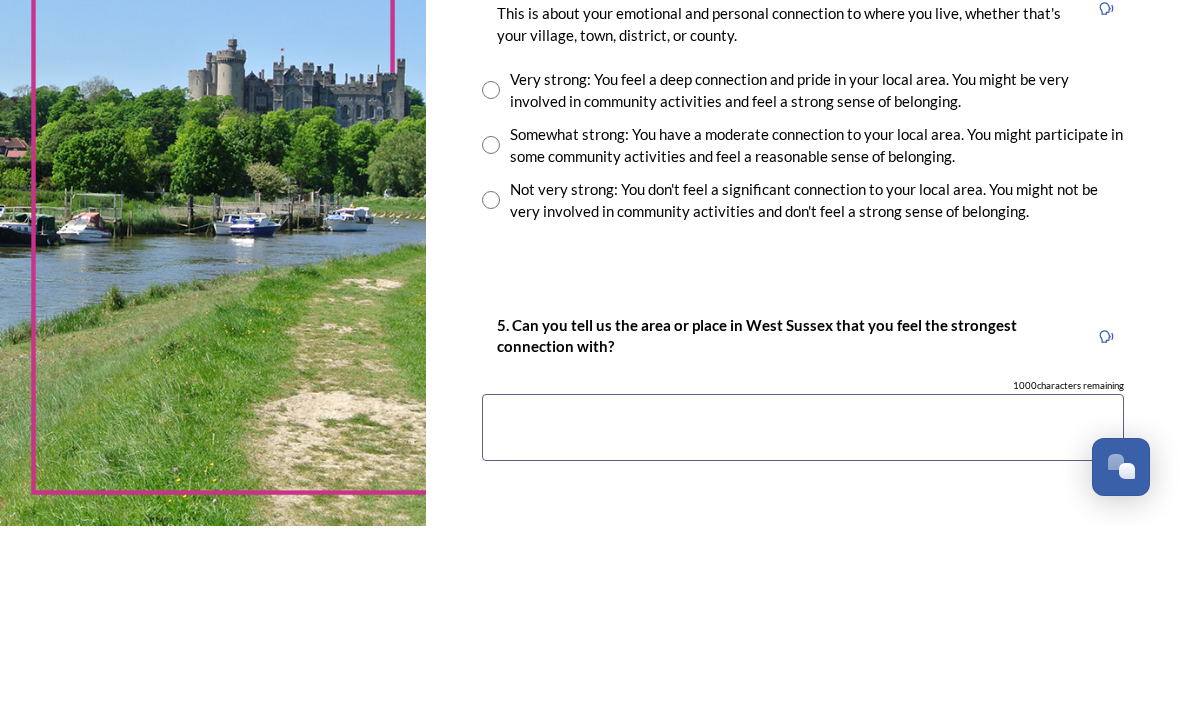 type on "[CITY], [CITY], [CITY], [CITY], [CITY] and ALL the surrounding areas  in [STATE] [STATE]" 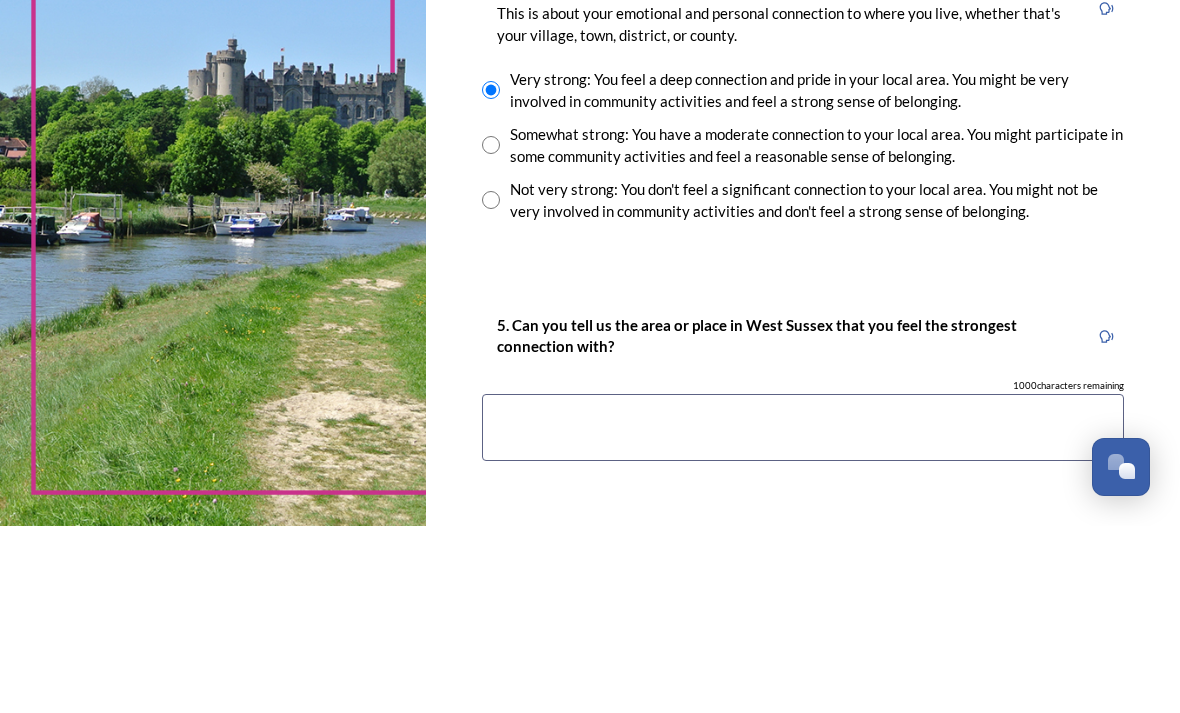 scroll, scrollTop: 64, scrollLeft: 0, axis: vertical 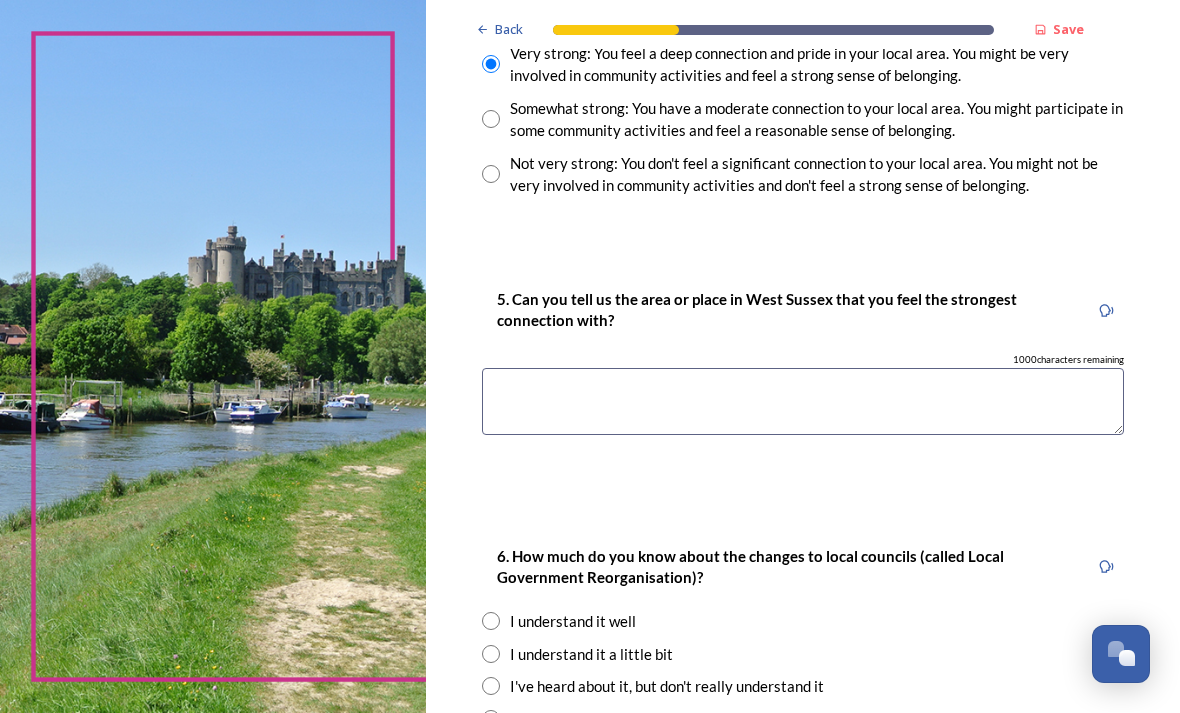 click at bounding box center (803, 401) 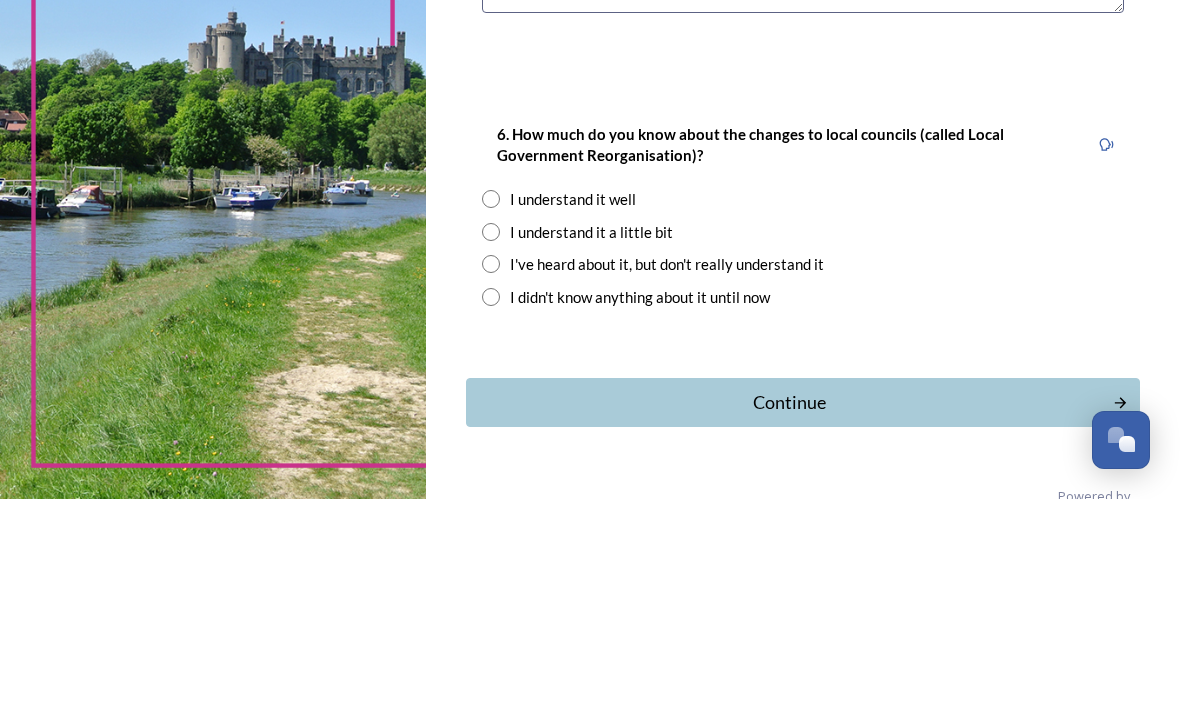 scroll, scrollTop: 2061, scrollLeft: 0, axis: vertical 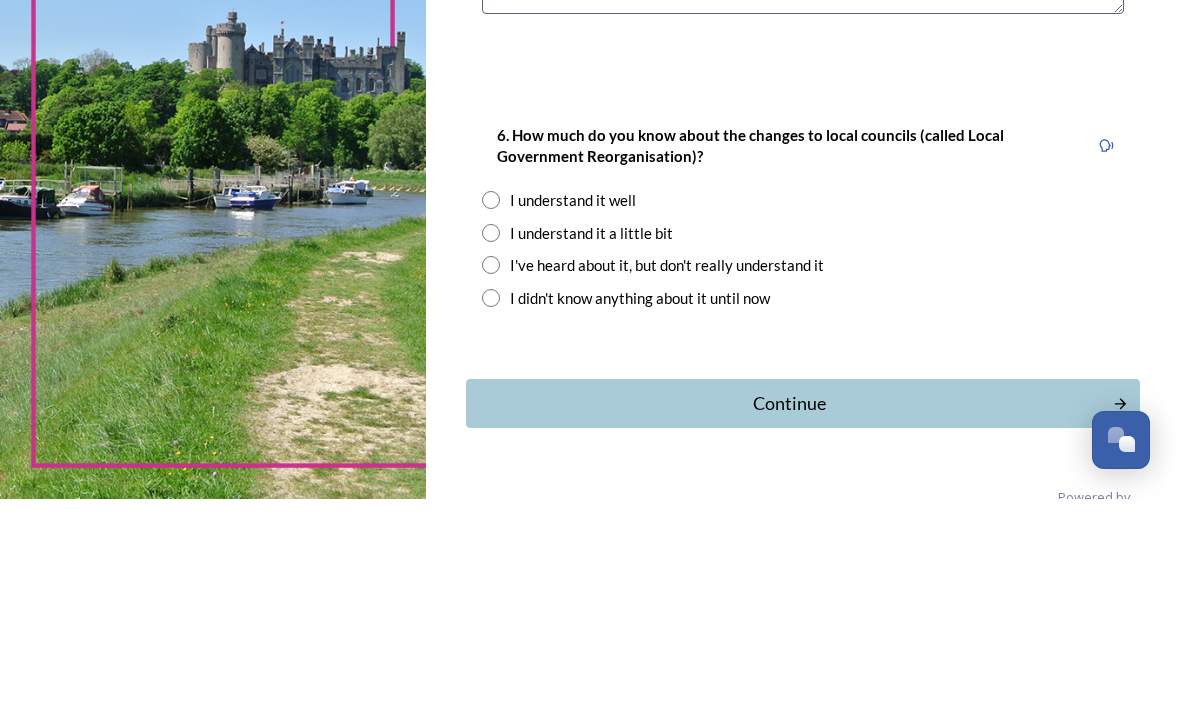 type on "[CITY] where I live. As I was born in [CITY] and grew up in [CITY], it is understandable why I’m so connected, especially as I’m 81 years old" 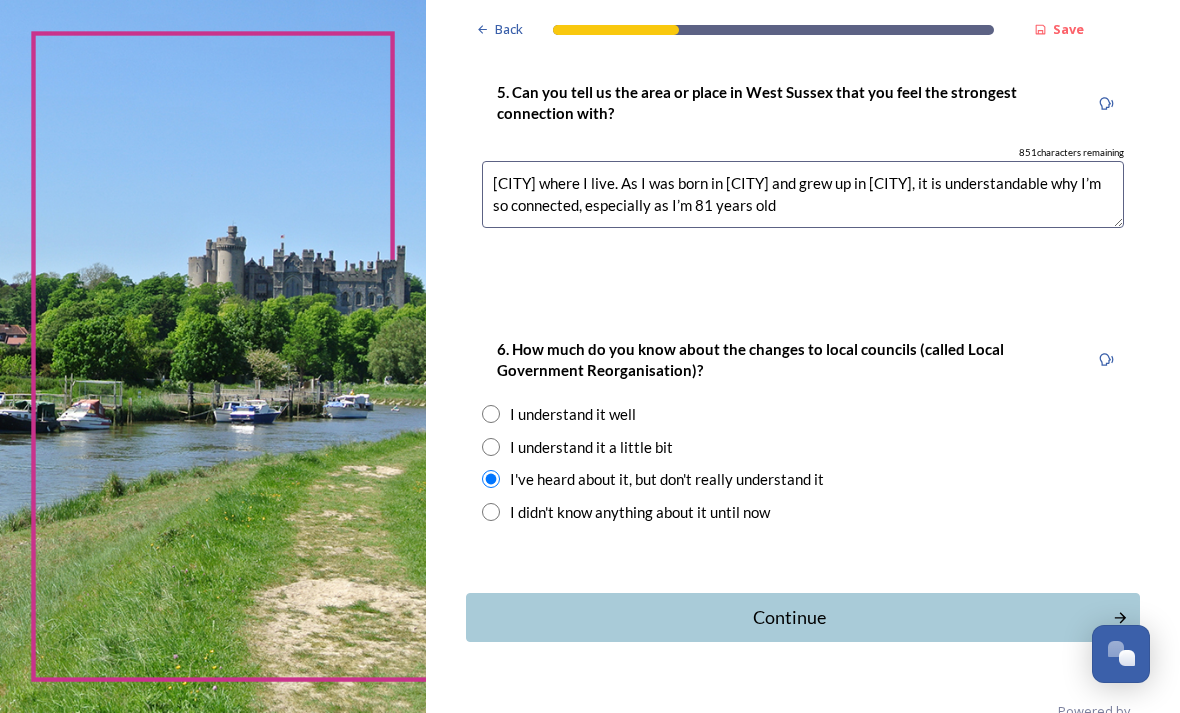 click on "Continue" at bounding box center [789, 617] 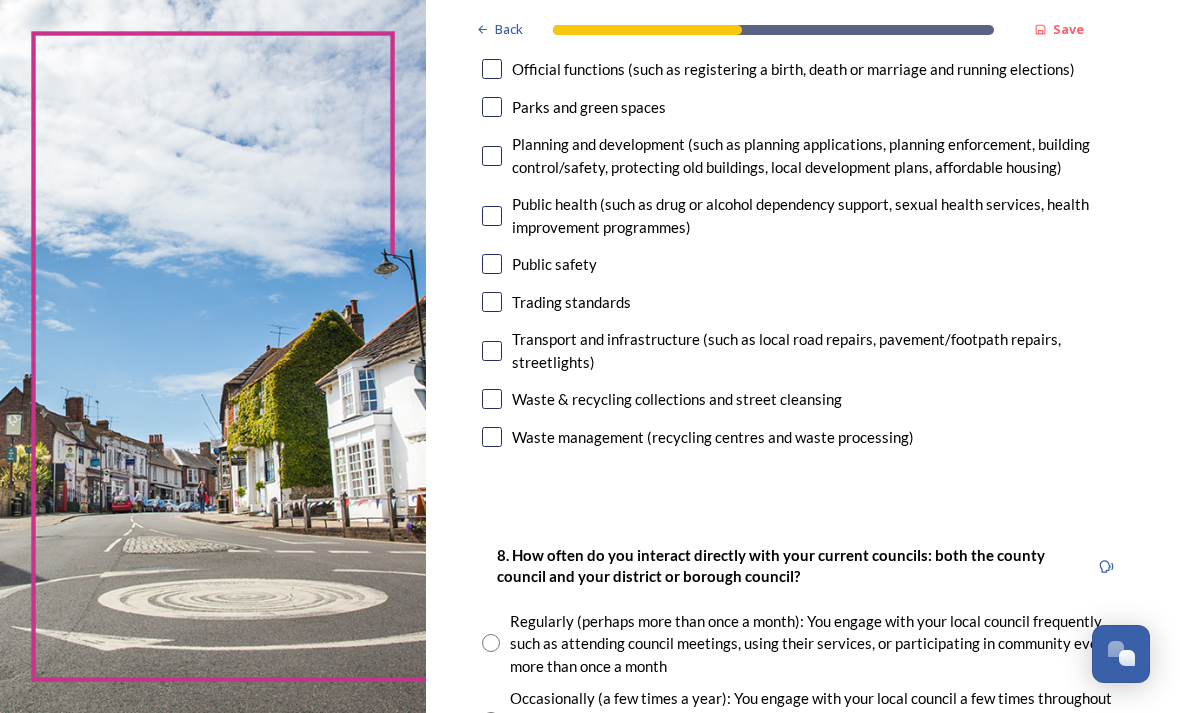 scroll, scrollTop: 714, scrollLeft: 0, axis: vertical 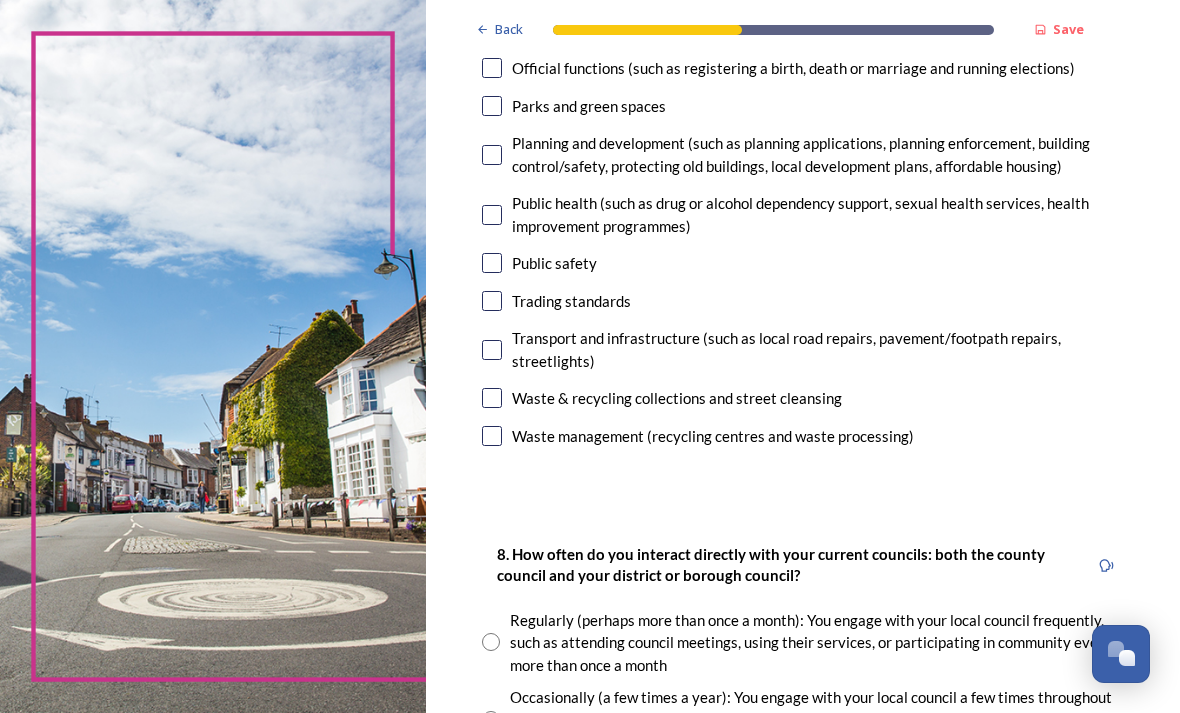 click at bounding box center [492, 350] 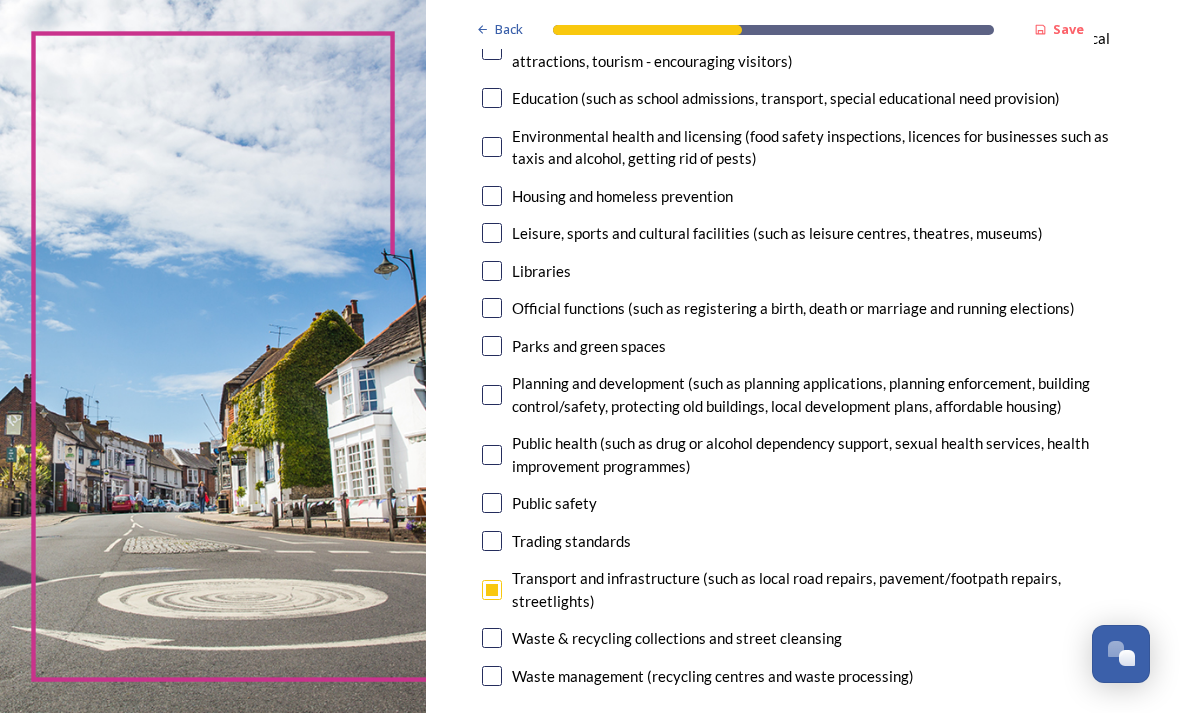 scroll, scrollTop: 461, scrollLeft: 0, axis: vertical 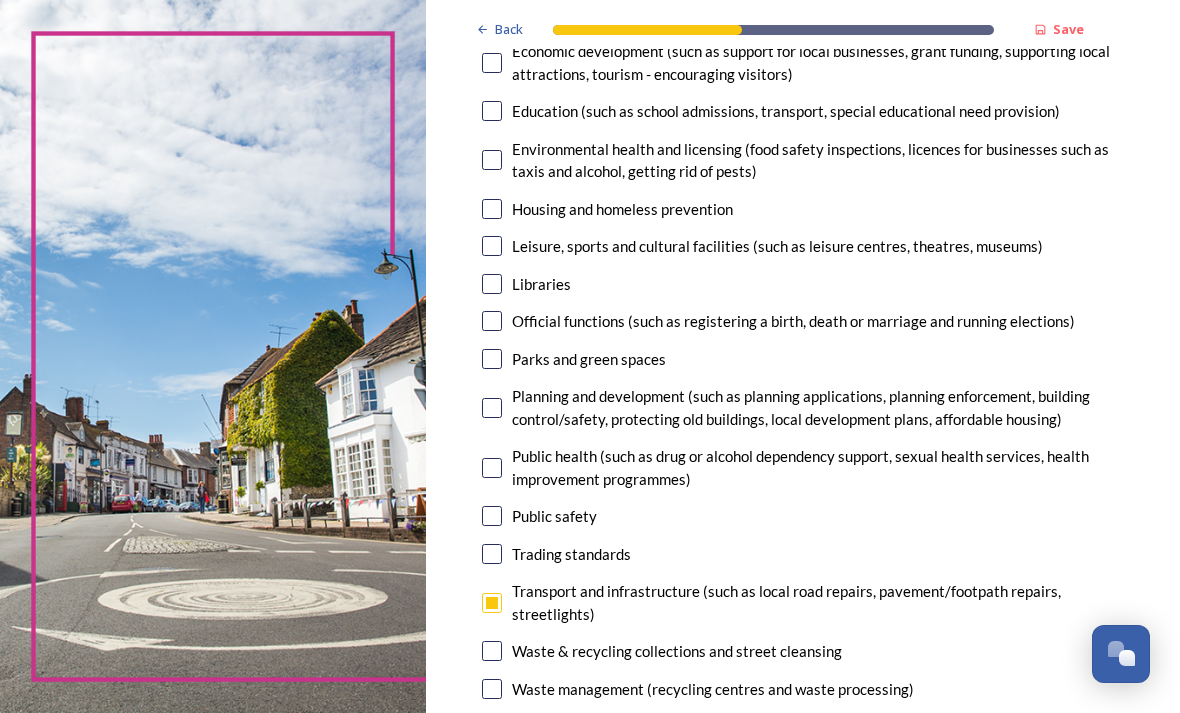 click at bounding box center [492, 359] 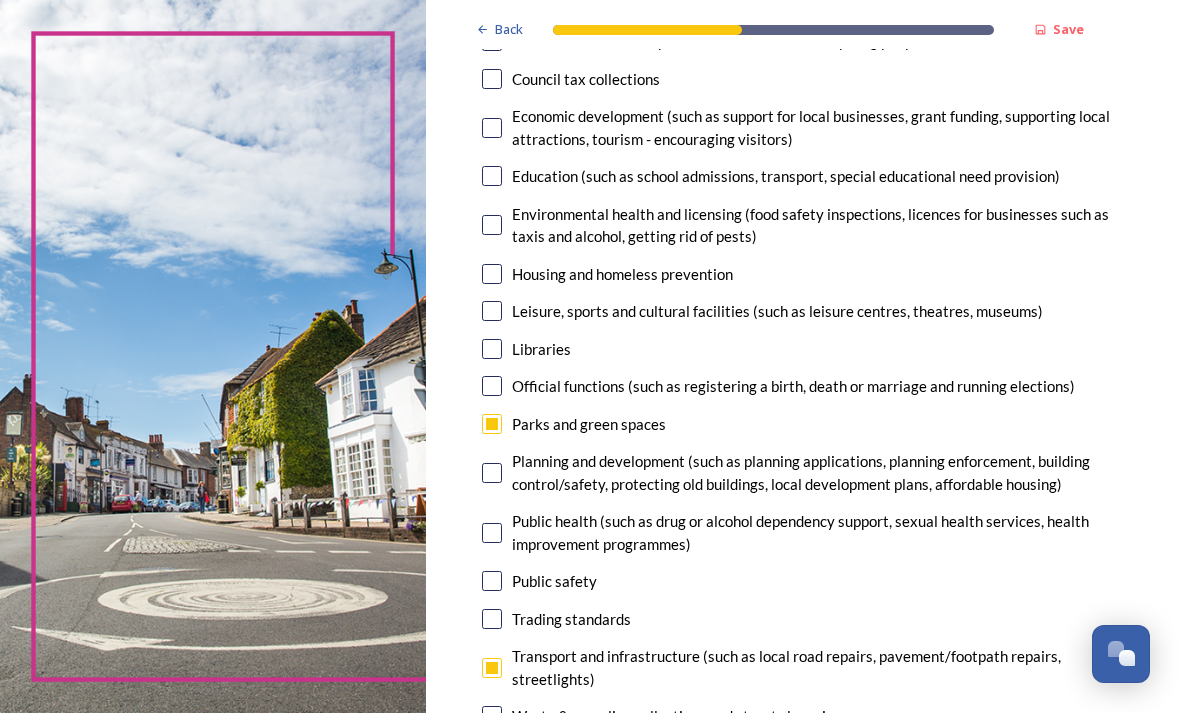 scroll, scrollTop: 391, scrollLeft: 0, axis: vertical 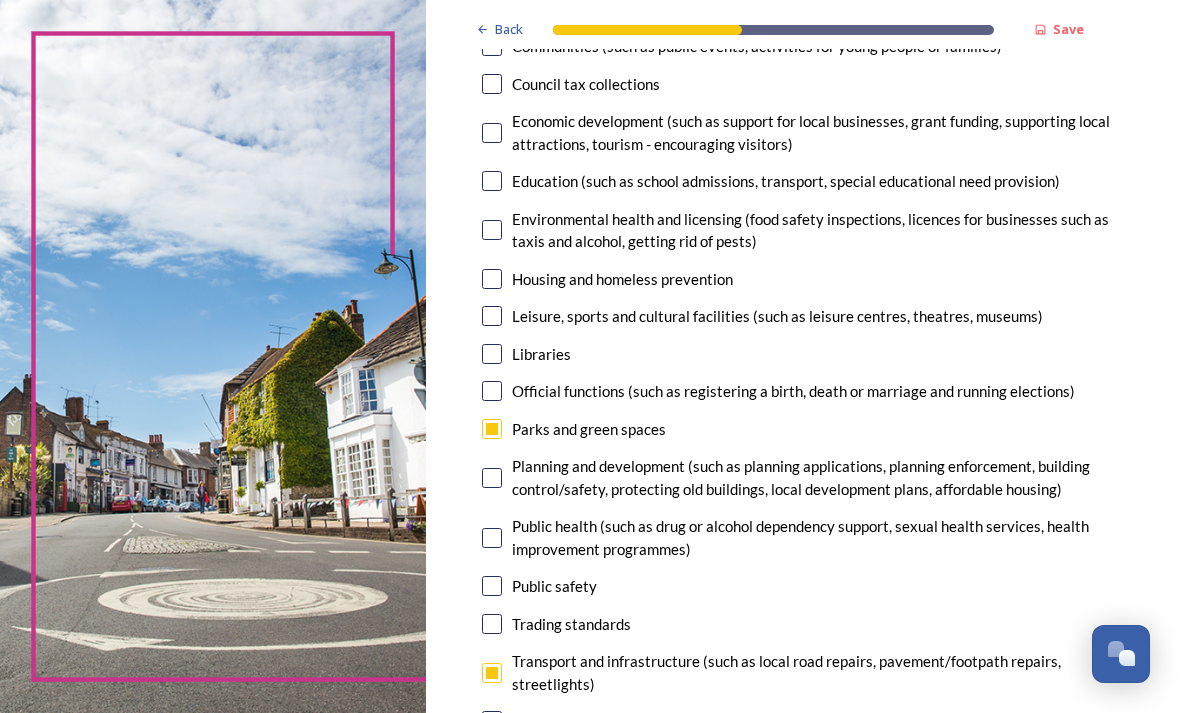 click at bounding box center [492, 316] 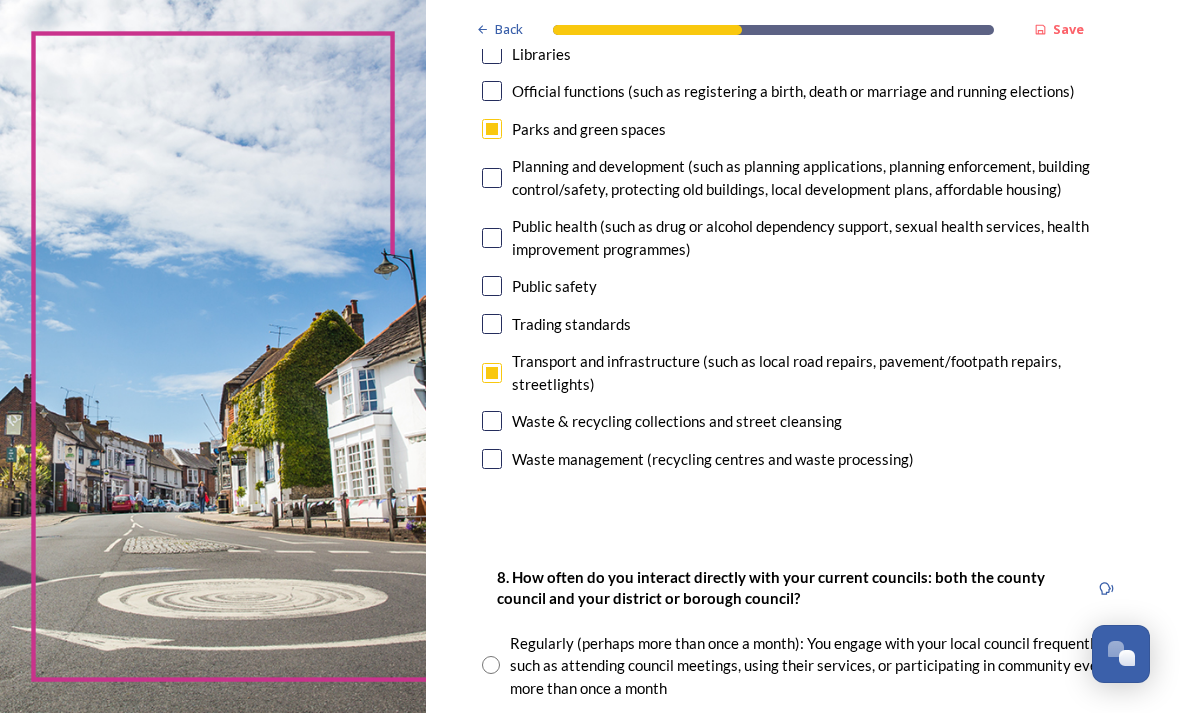 scroll, scrollTop: 692, scrollLeft: 0, axis: vertical 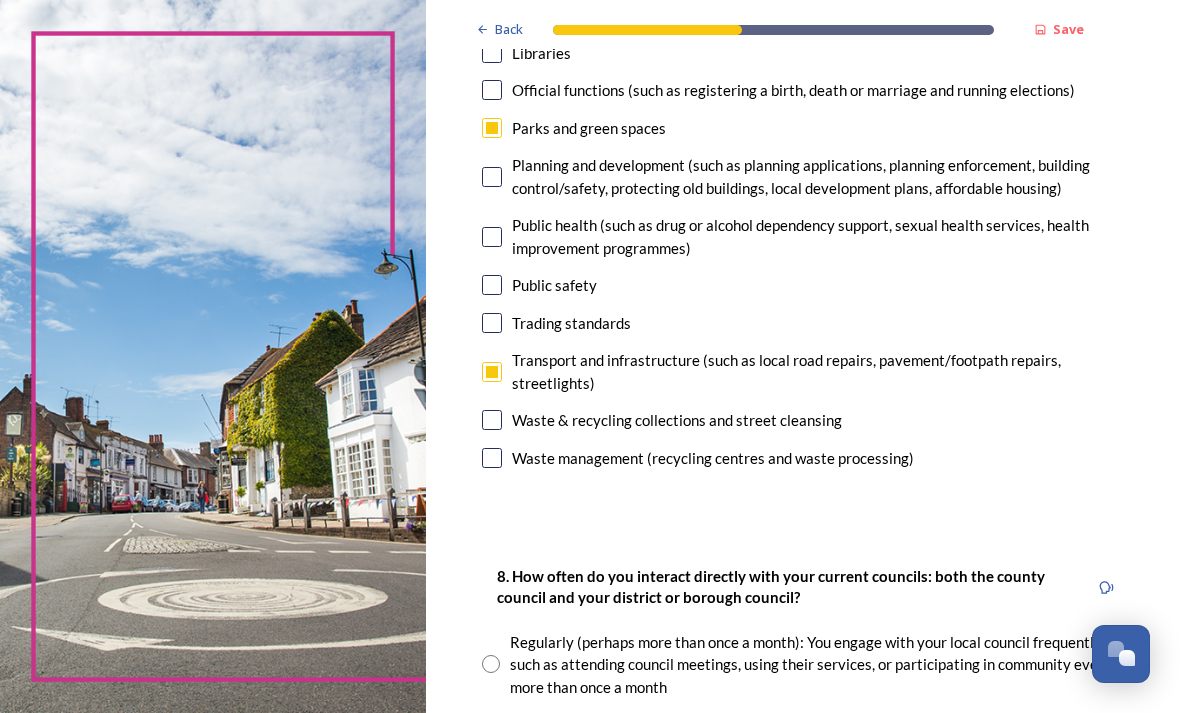click at bounding box center [492, 458] 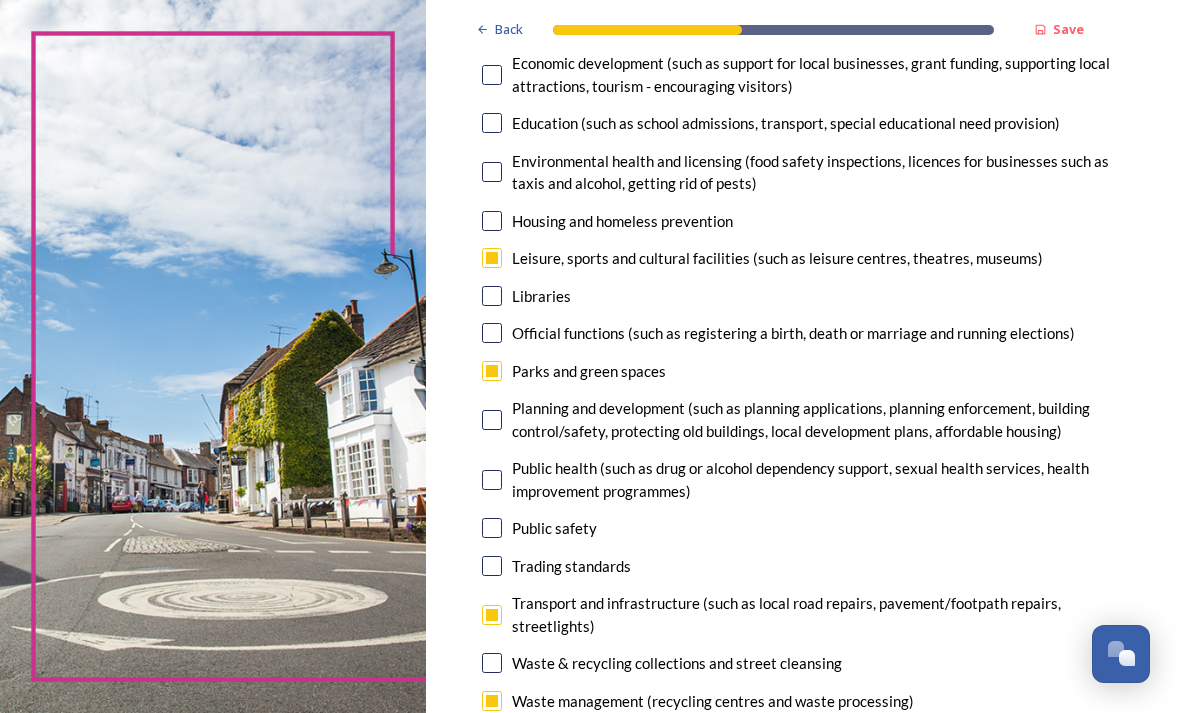 scroll, scrollTop: 451, scrollLeft: 0, axis: vertical 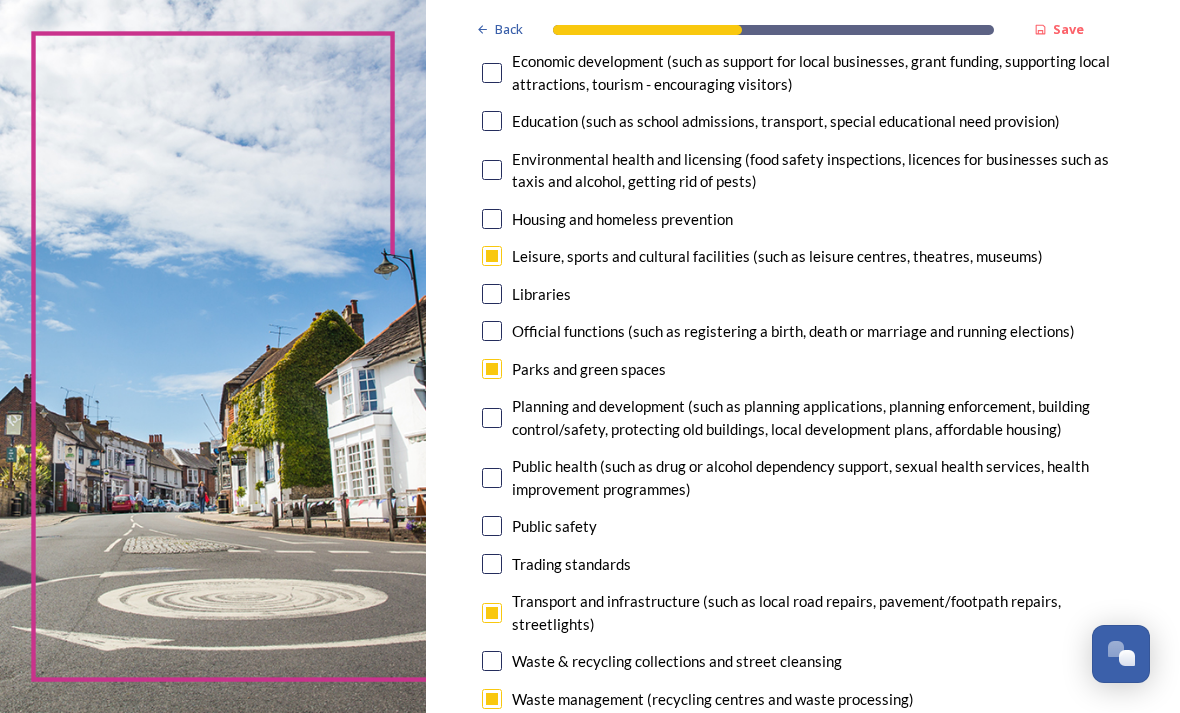 click at bounding box center (492, 418) 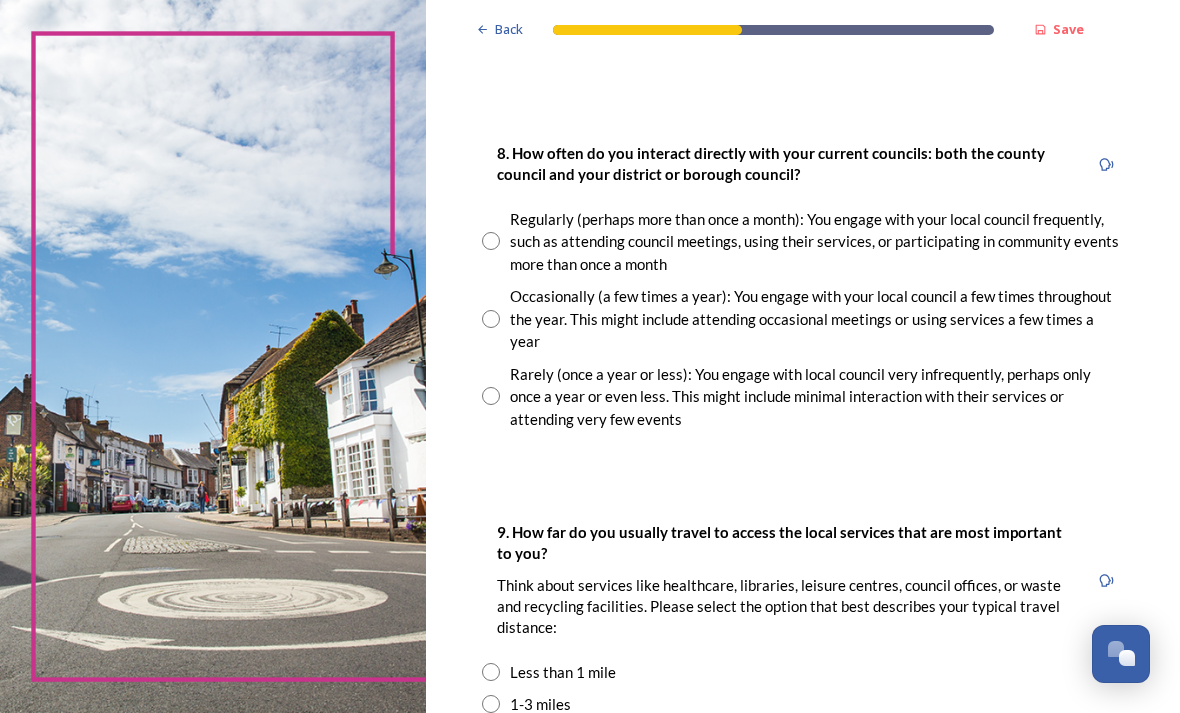 scroll, scrollTop: 1115, scrollLeft: 0, axis: vertical 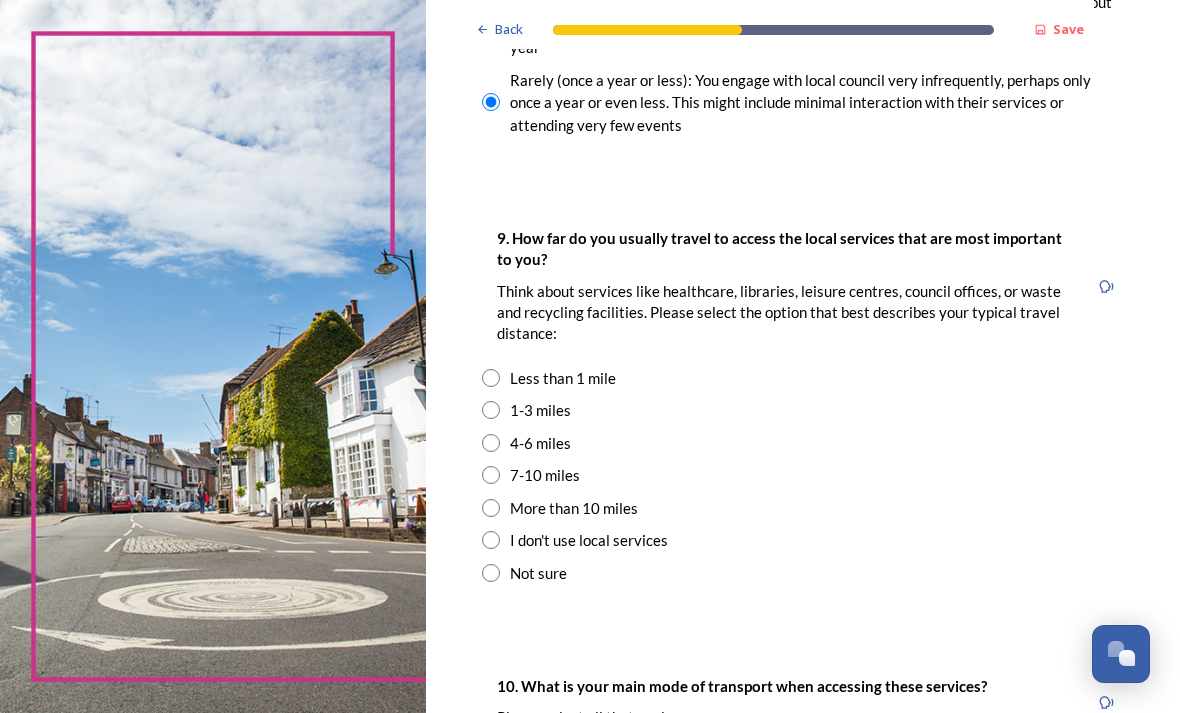 click at bounding box center [491, 475] 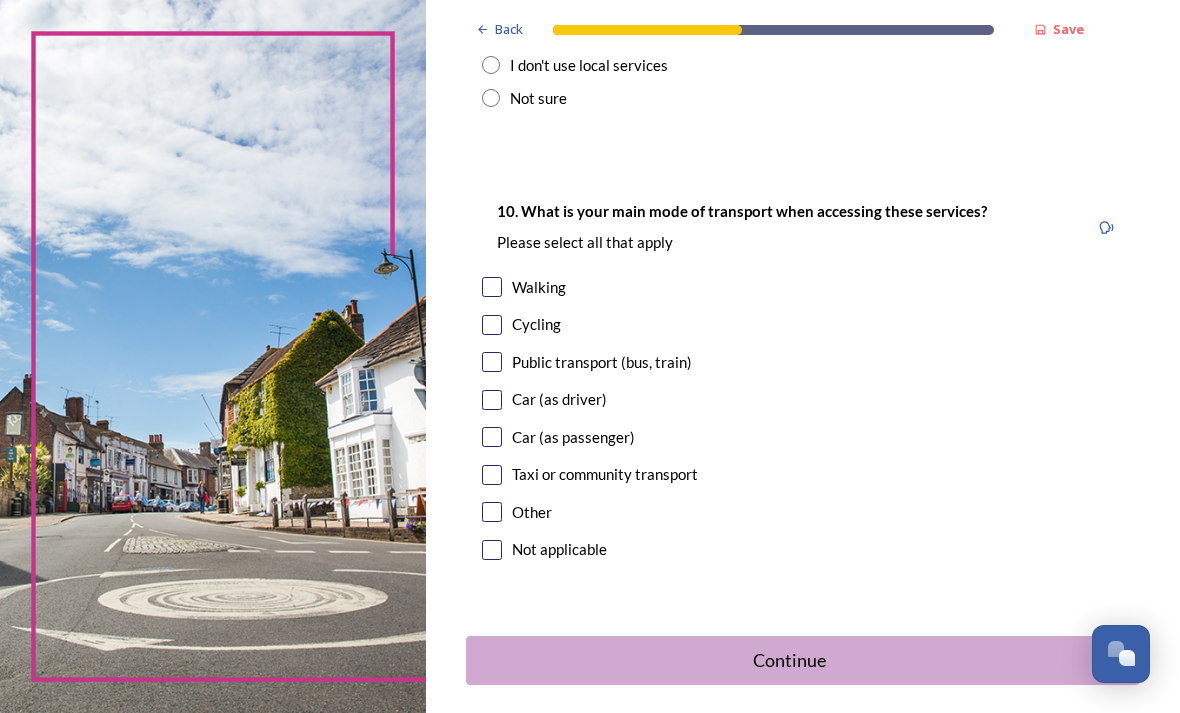 scroll, scrollTop: 1885, scrollLeft: 0, axis: vertical 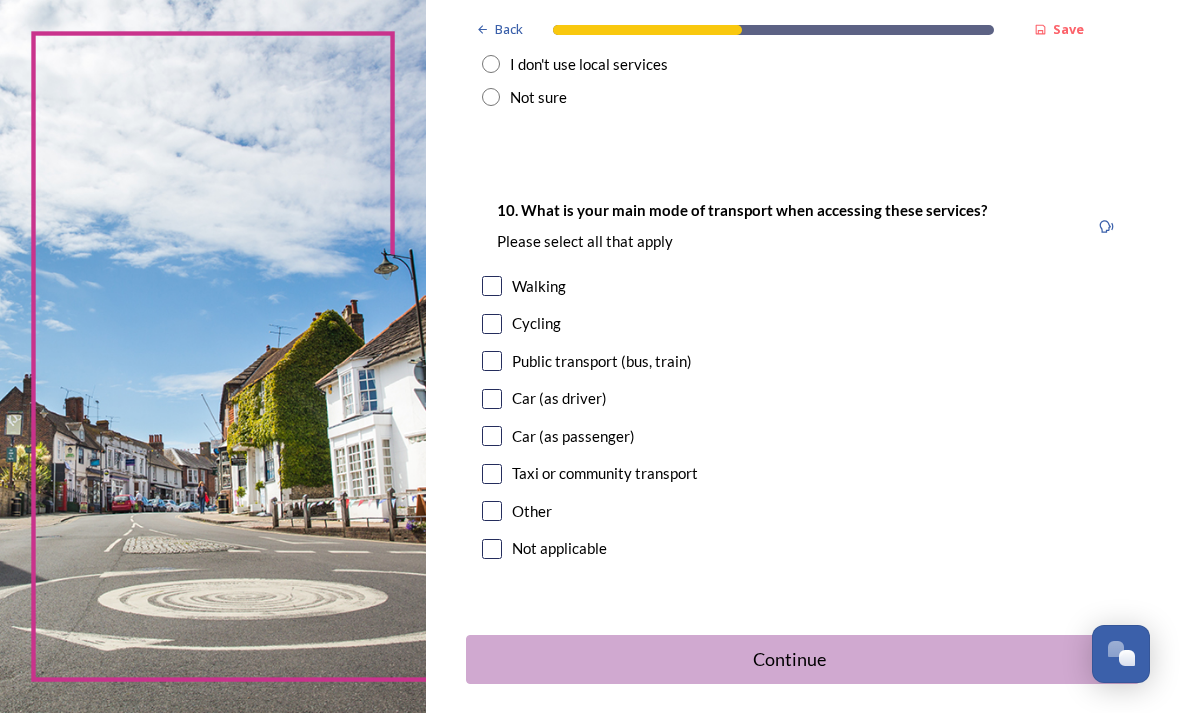 click at bounding box center [492, 399] 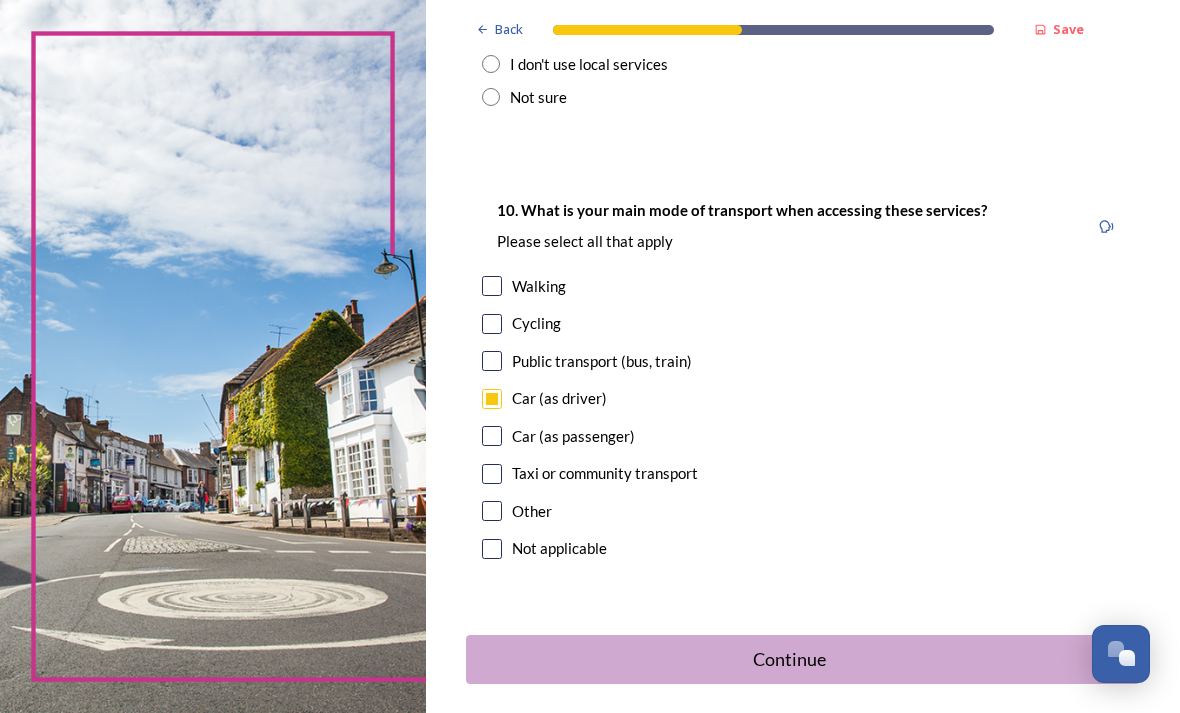 click at bounding box center (492, 286) 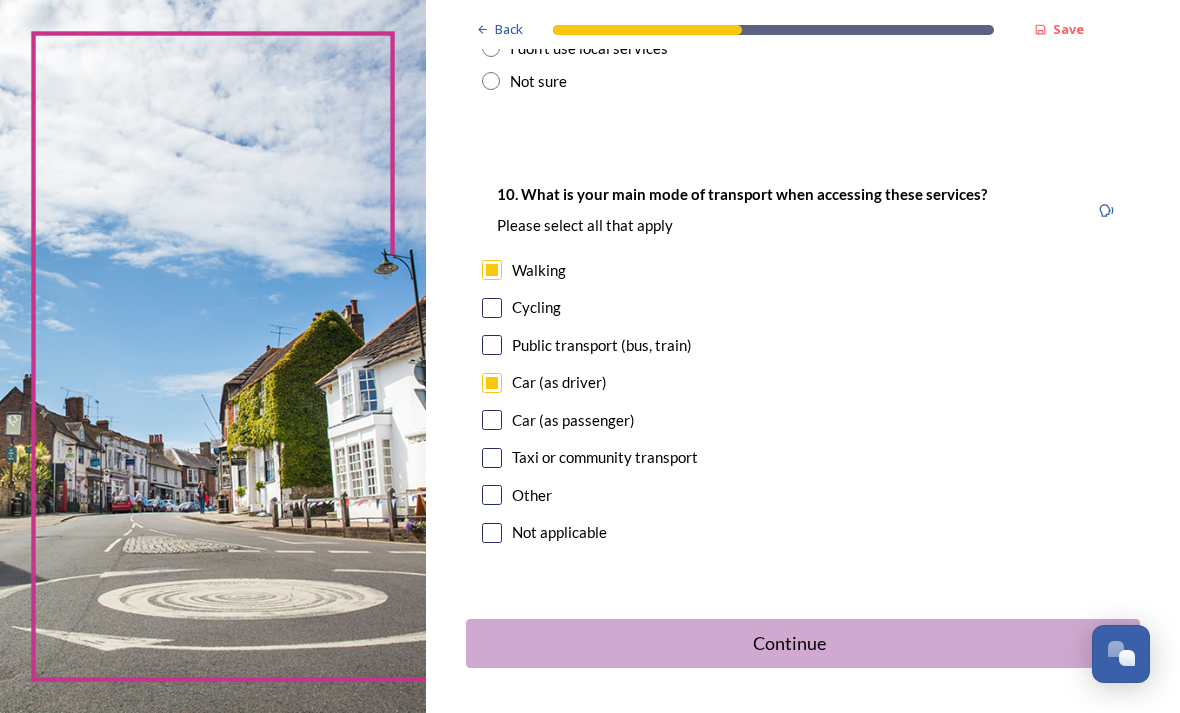 scroll, scrollTop: 1900, scrollLeft: 0, axis: vertical 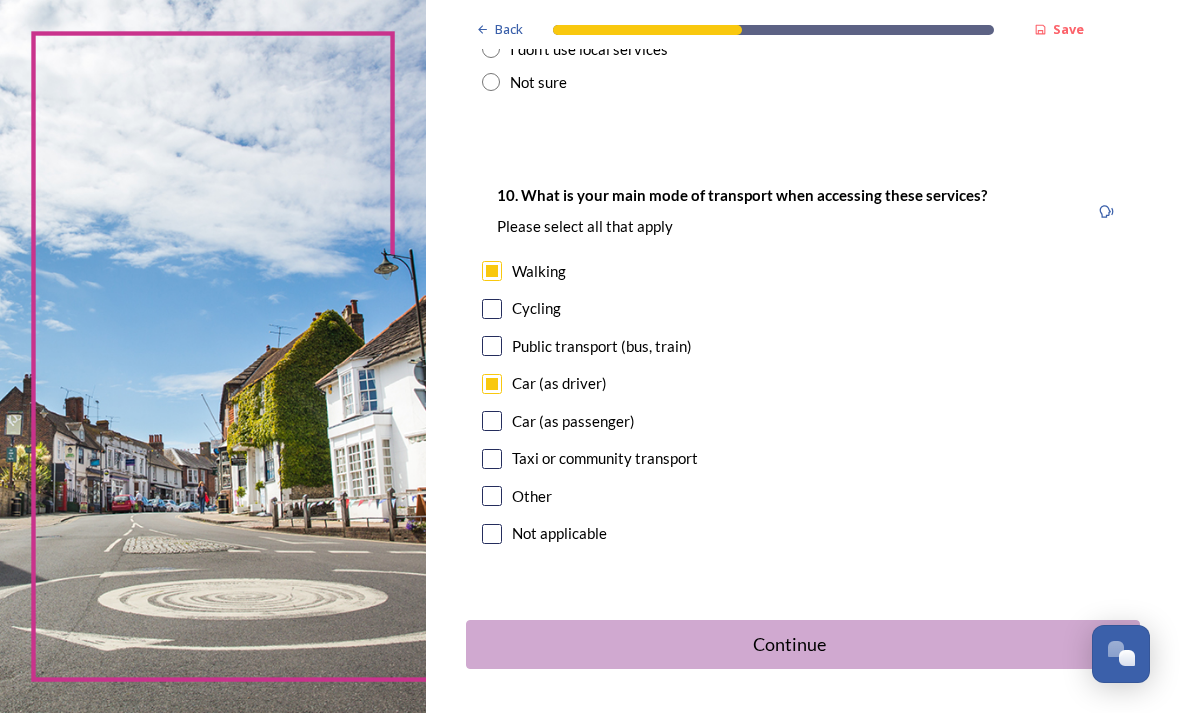 click on "Continue" at bounding box center [789, 644] 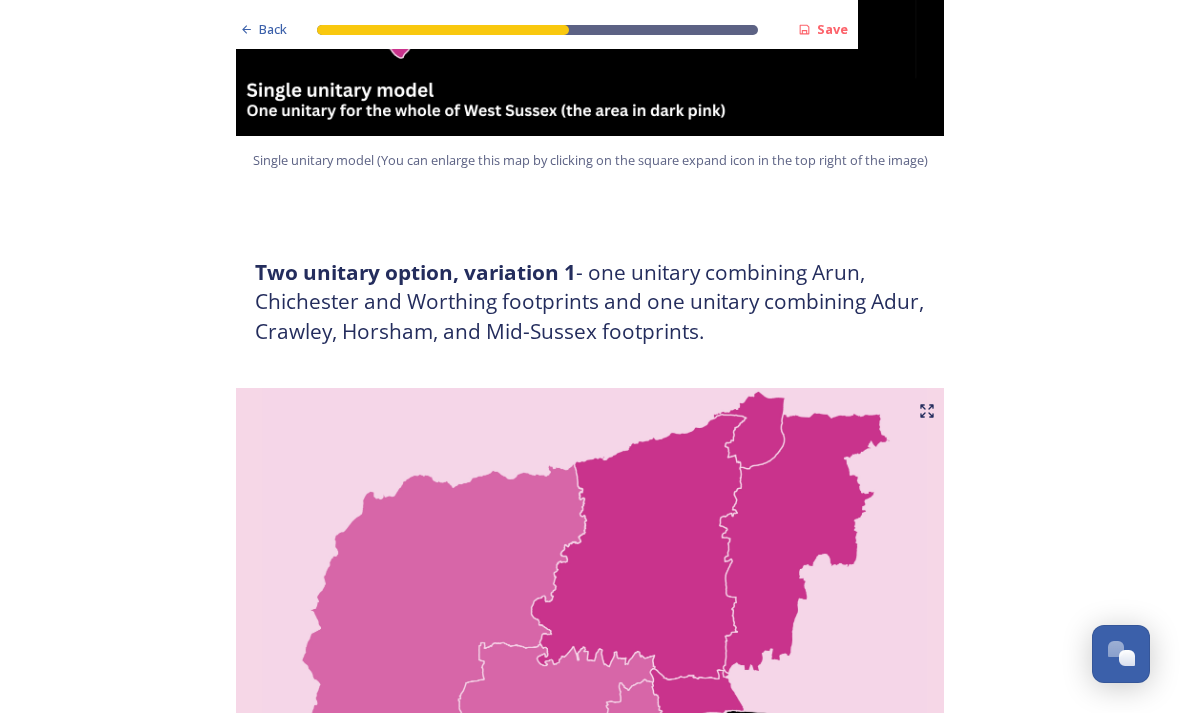 scroll, scrollTop: 941, scrollLeft: 0, axis: vertical 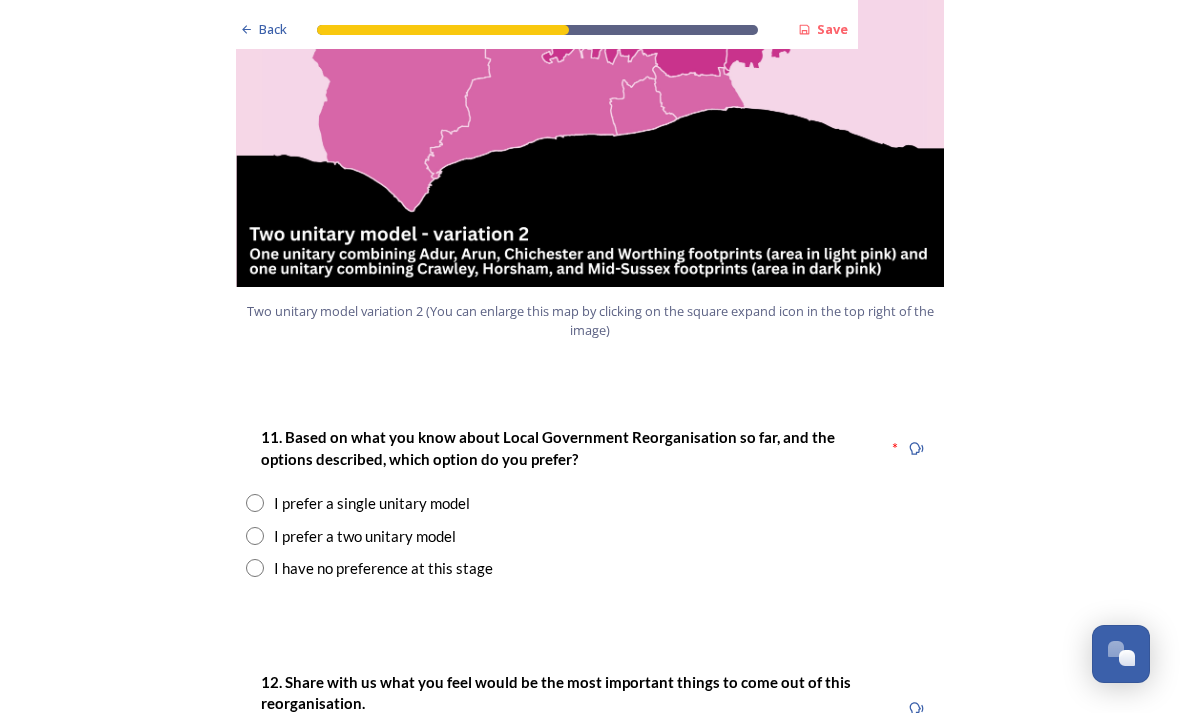 click at bounding box center (255, 503) 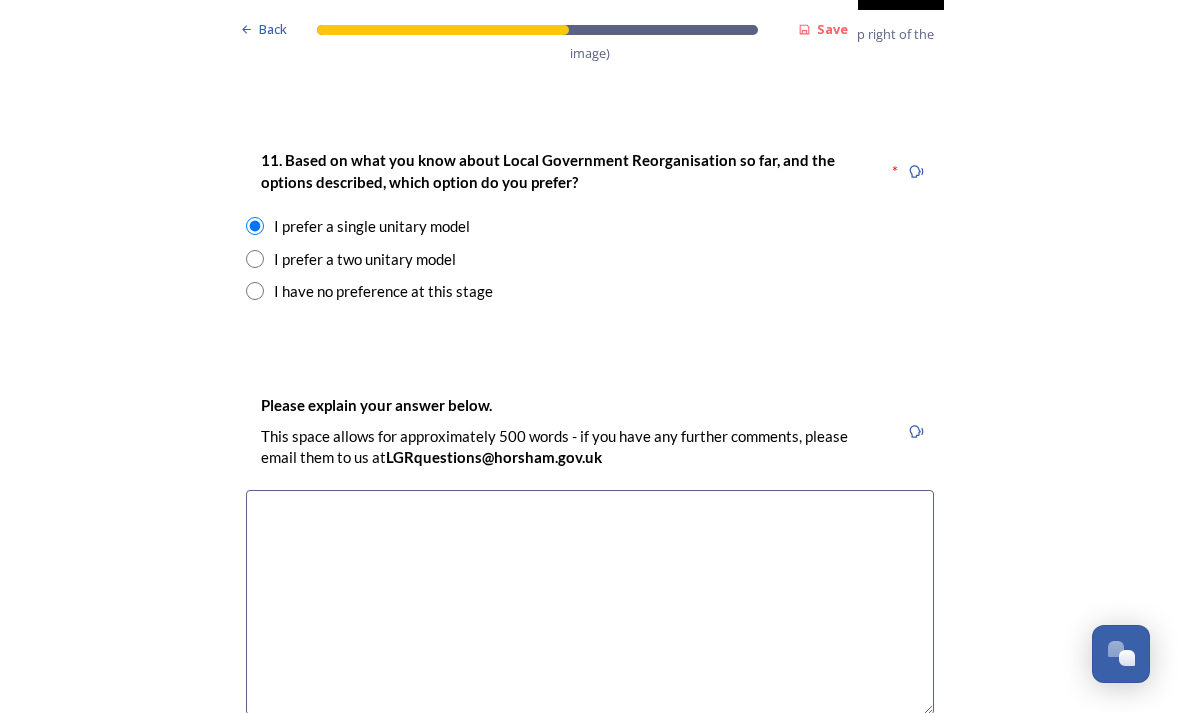 scroll, scrollTop: 2590, scrollLeft: 0, axis: vertical 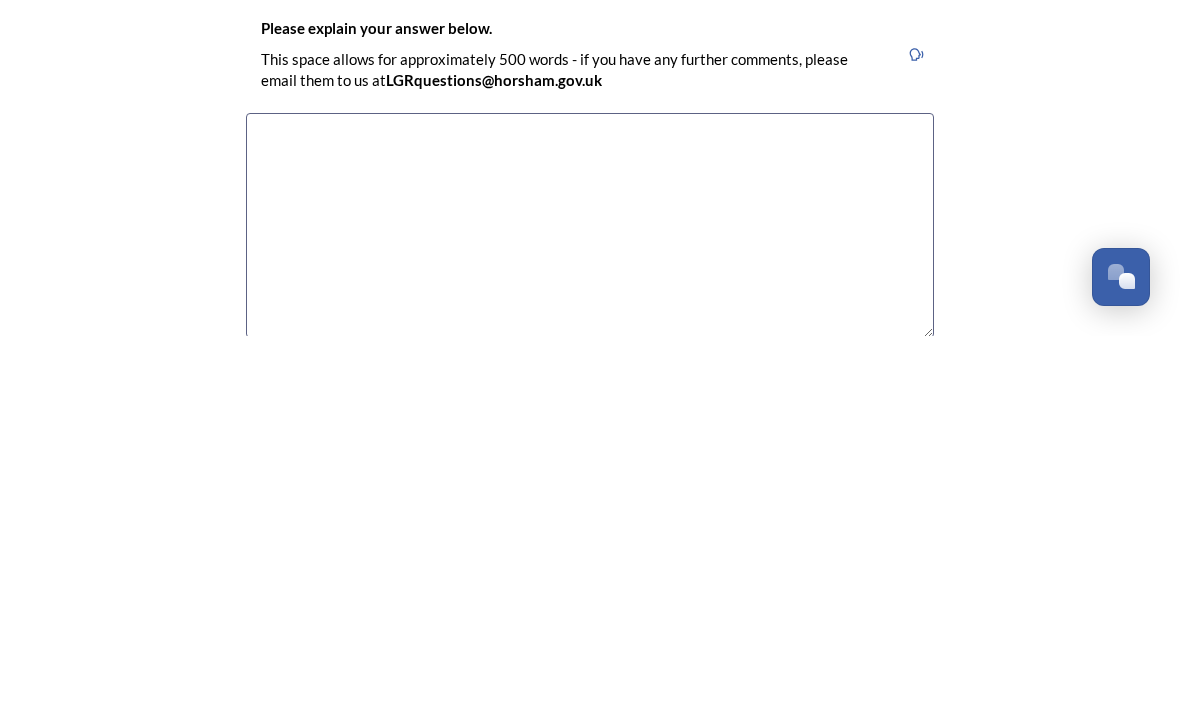 type on "G" 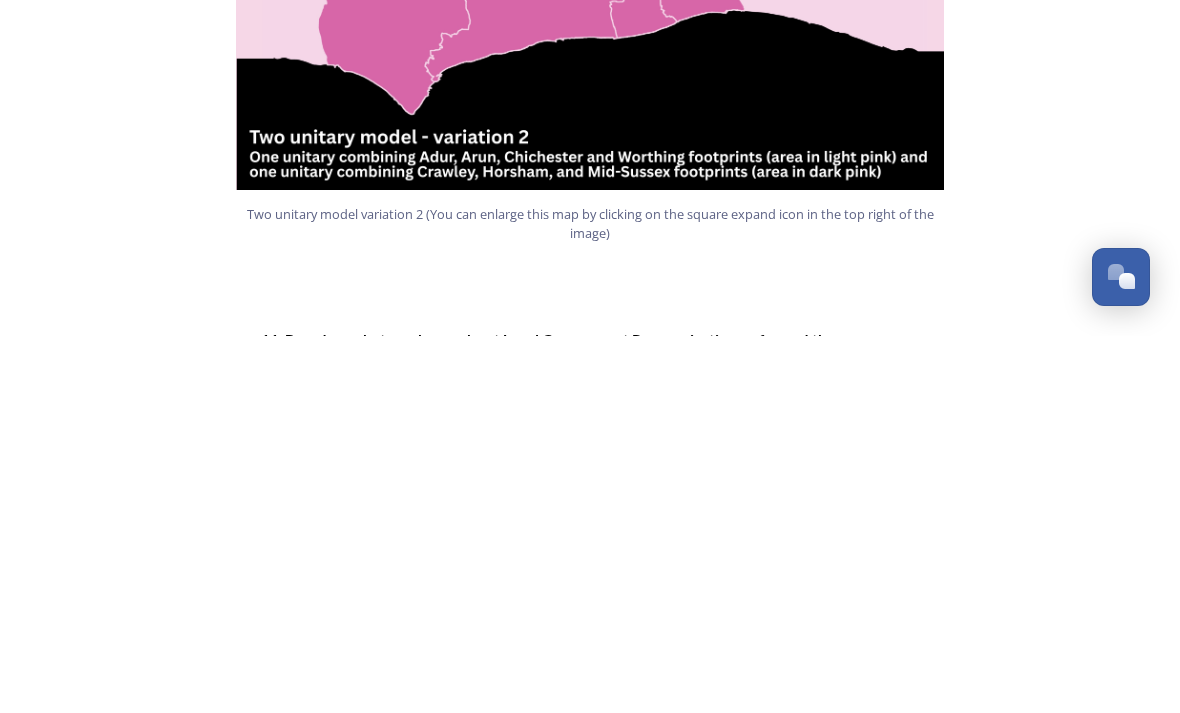 type on "I’d feel happier if all the planning and future organisation was" 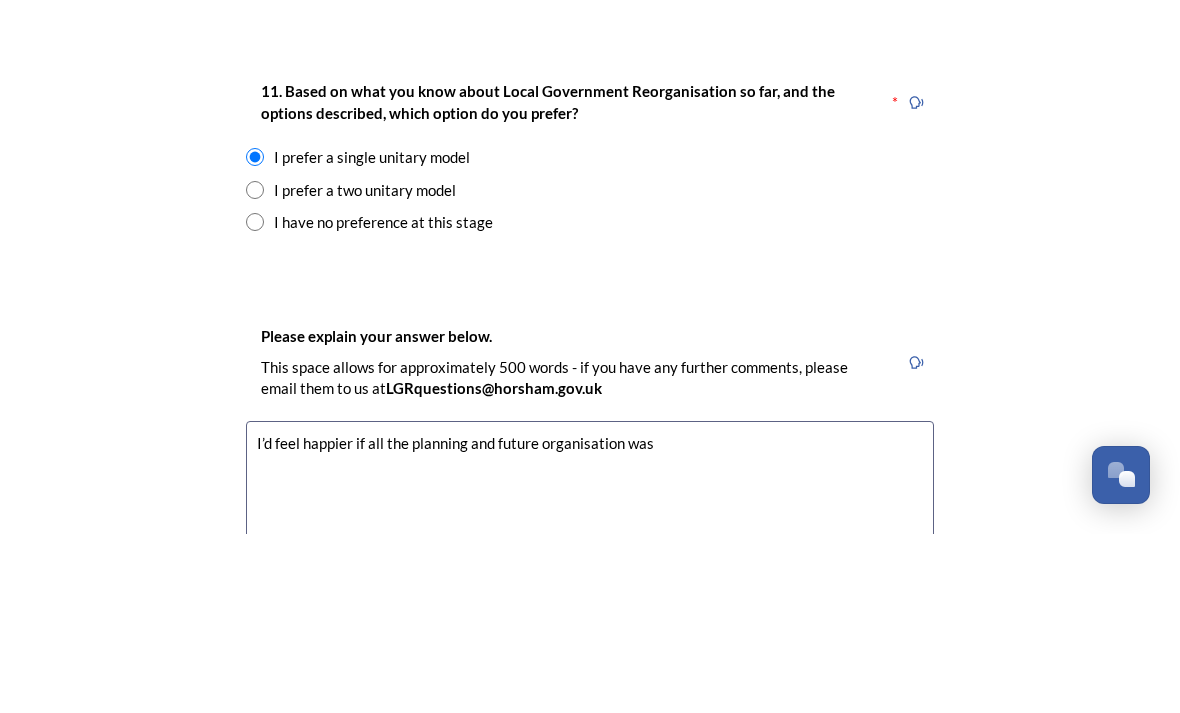 scroll, scrollTop: 2479, scrollLeft: 0, axis: vertical 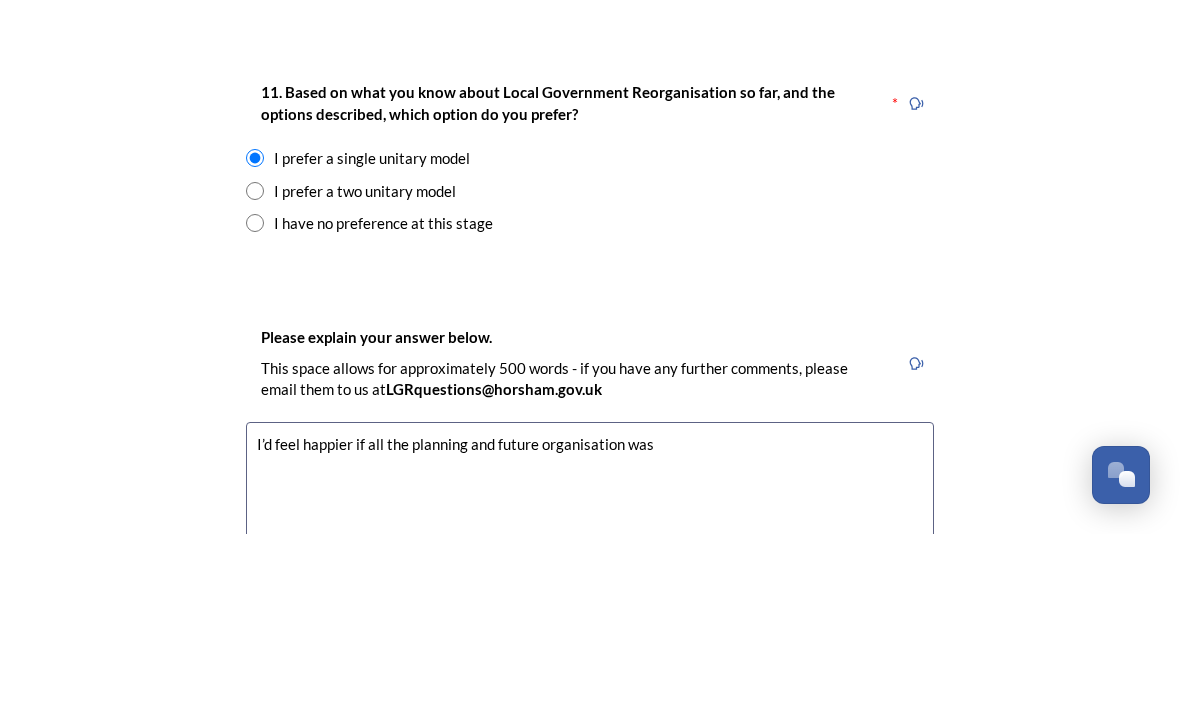 click at bounding box center (255, 370) 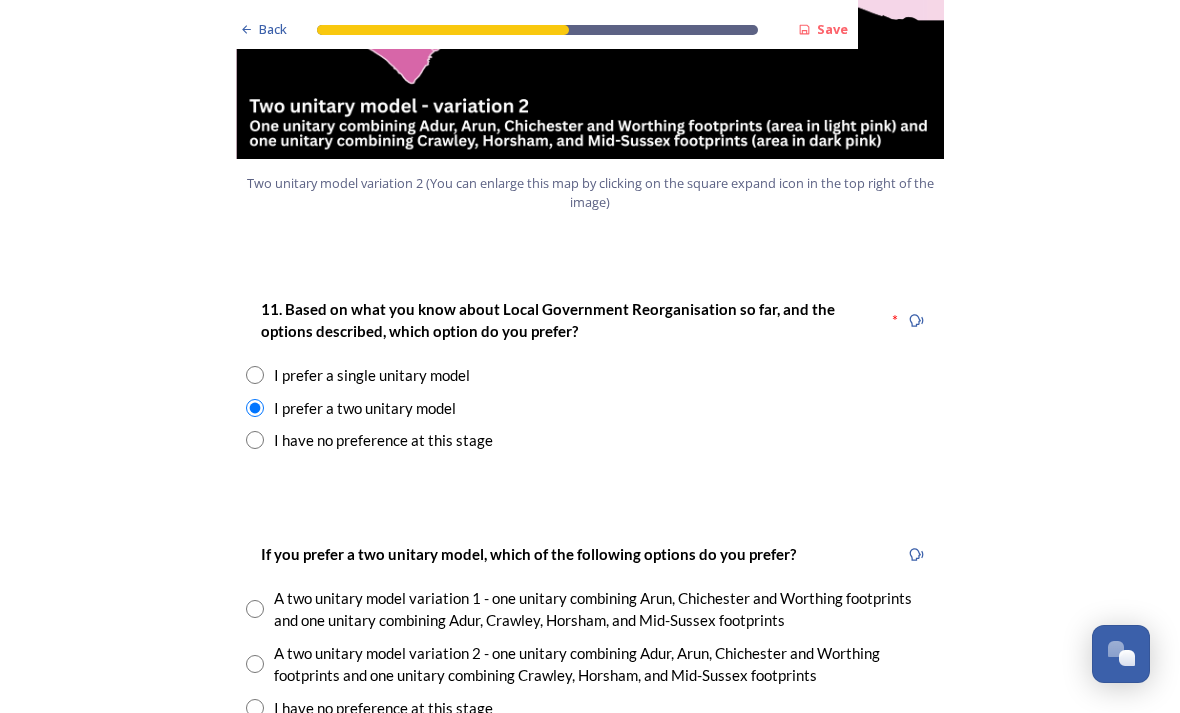 scroll, scrollTop: 2440, scrollLeft: 0, axis: vertical 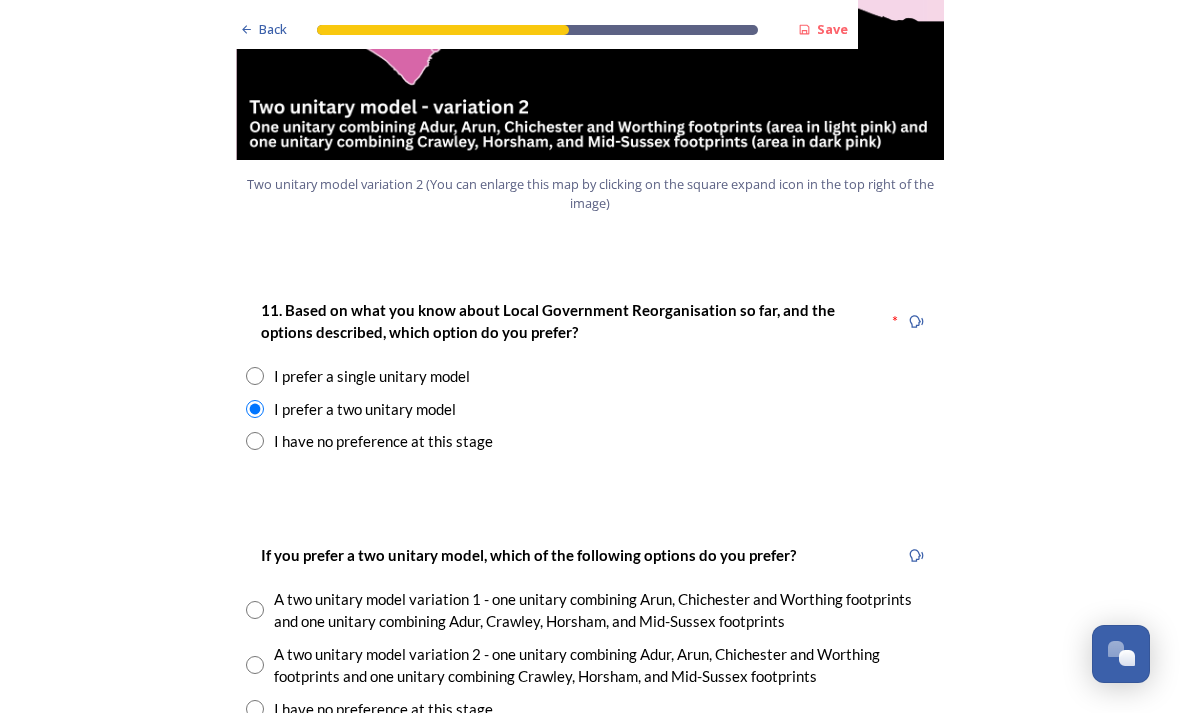 click on "I have no preference at this stage" at bounding box center (590, 441) 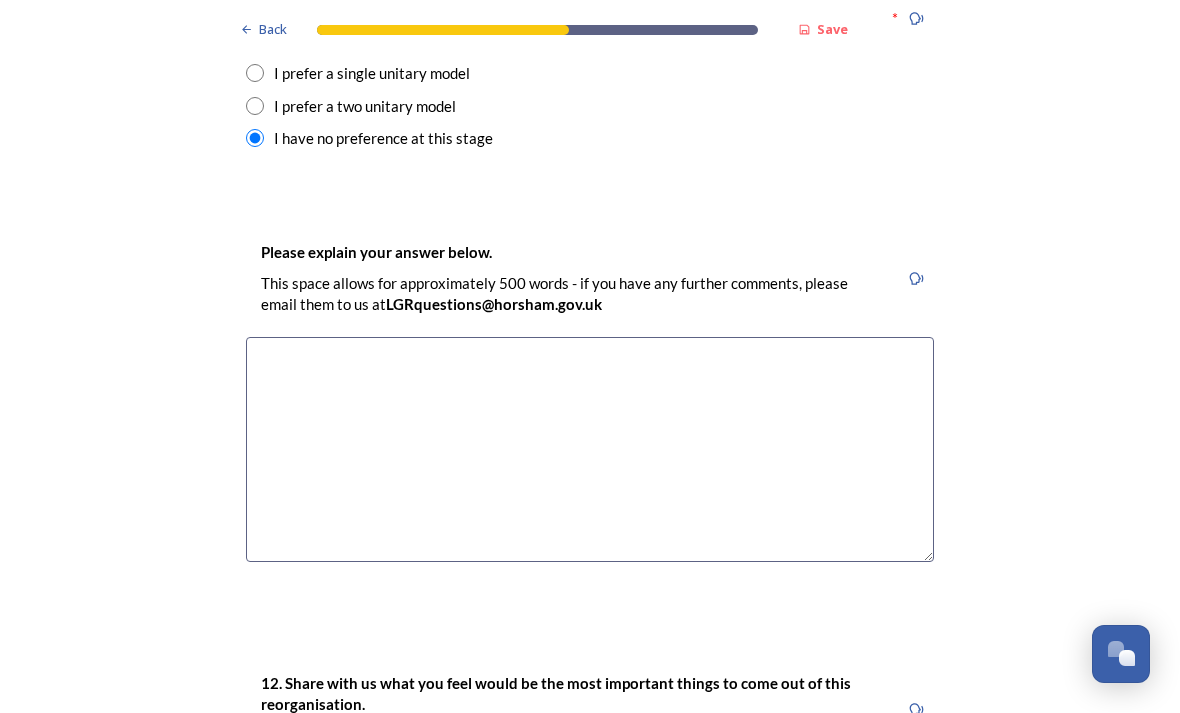 scroll, scrollTop: 2743, scrollLeft: 0, axis: vertical 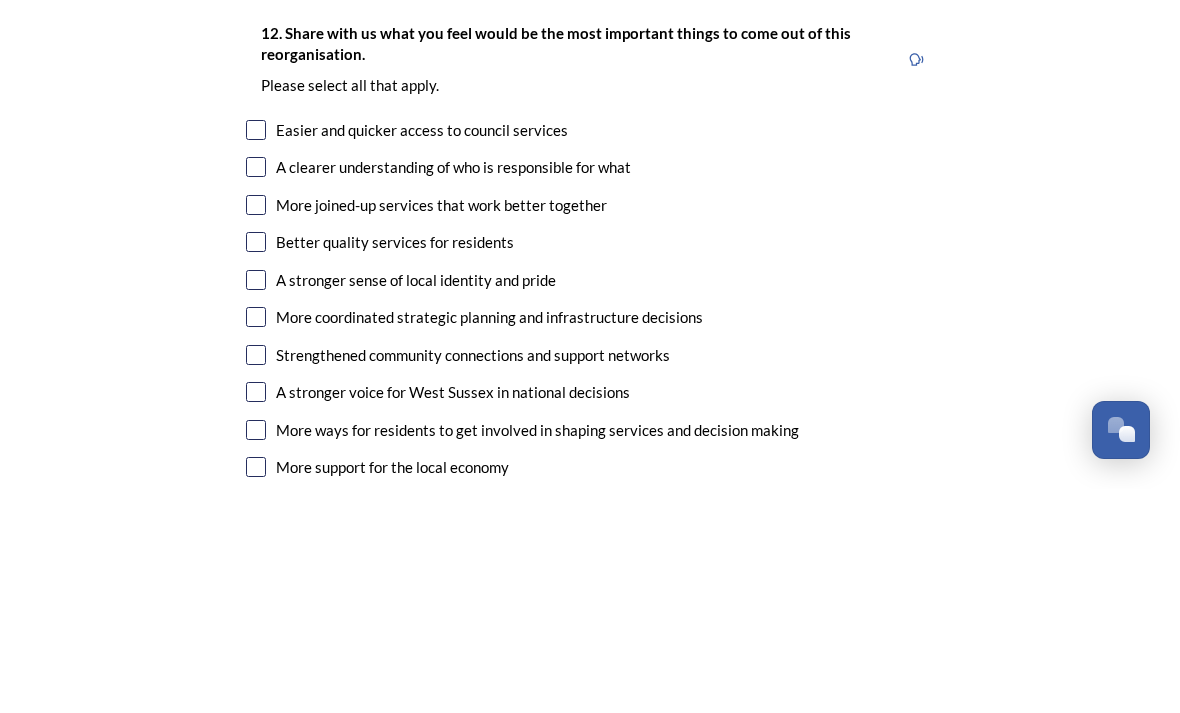 type on "I need more information re the unitary models to make an informed choice. It would be unfair to decide  without knowing more." 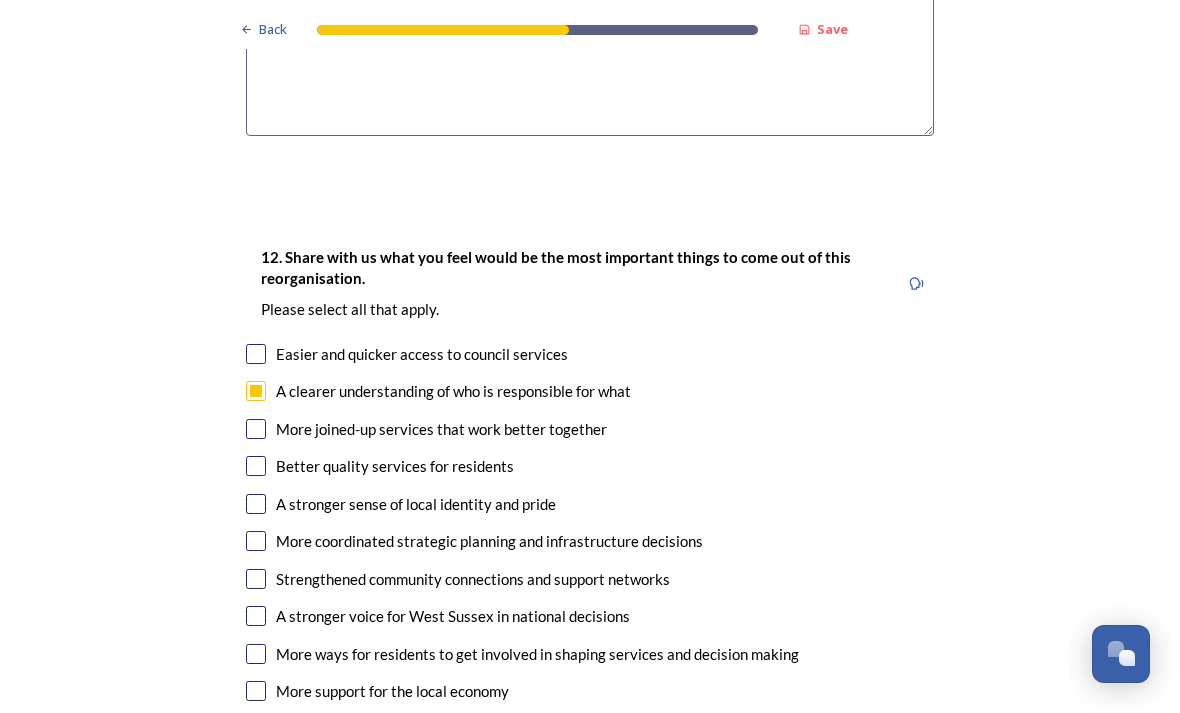 click on "Better quality services for residents" at bounding box center (590, 466) 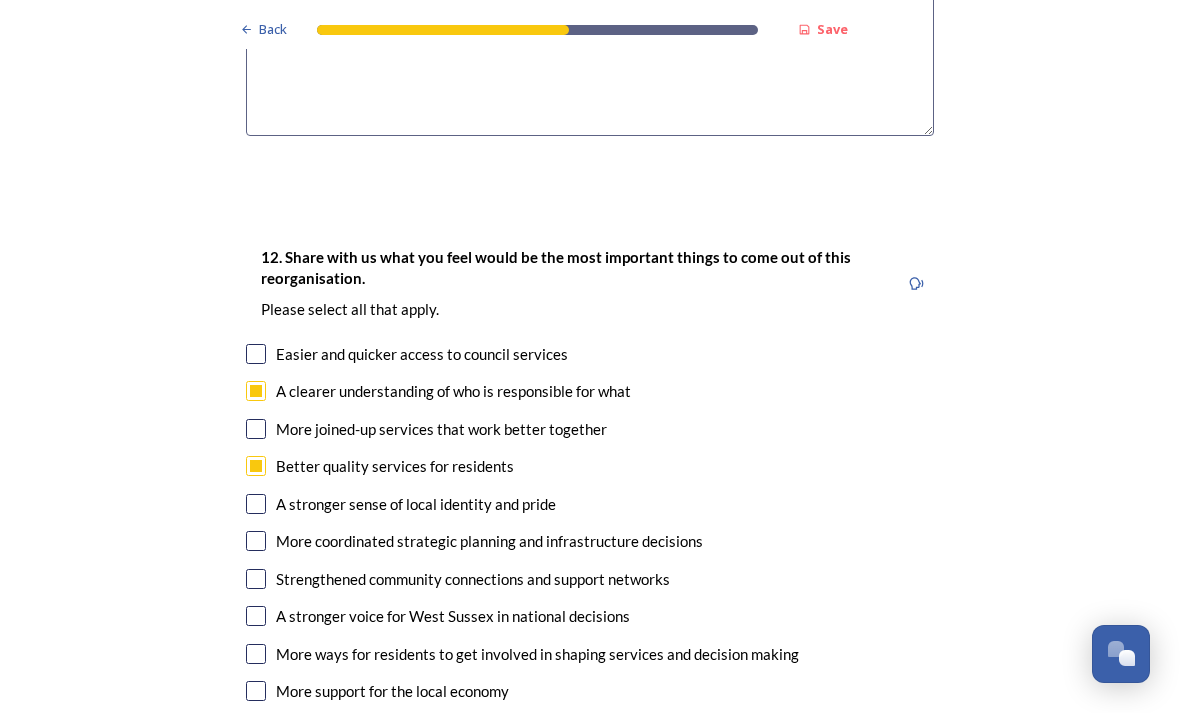 checkbox on "true" 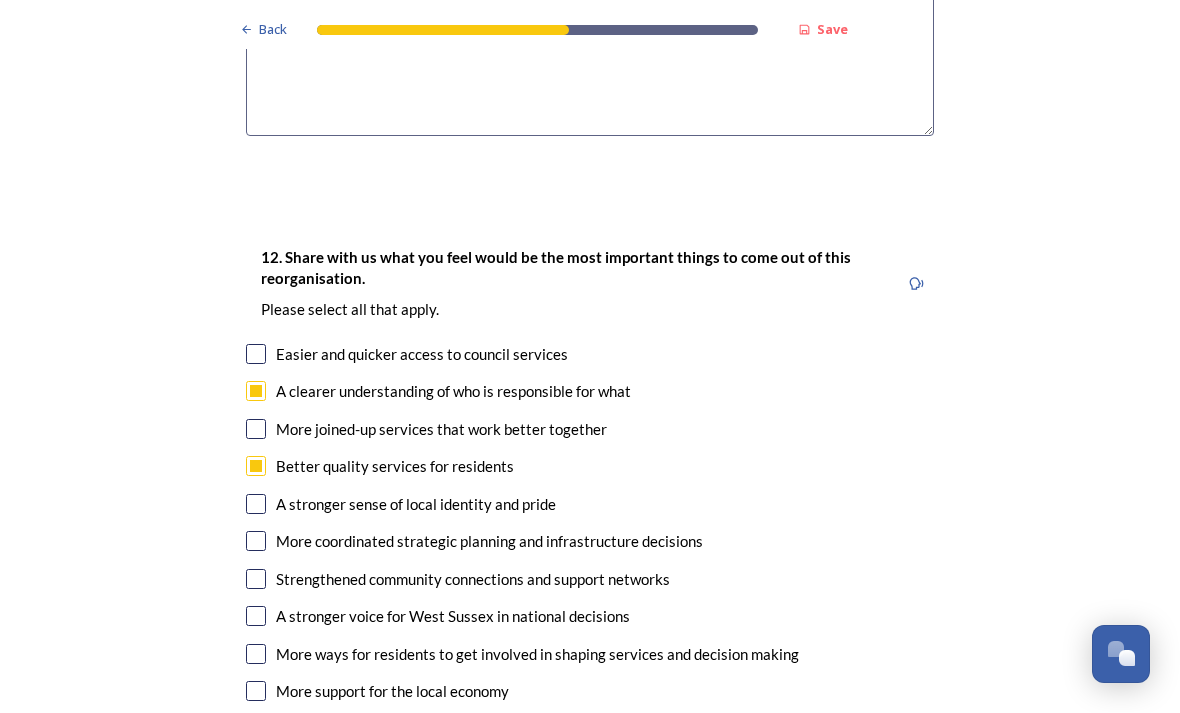 click on "A stronger sense of local identity and pride" at bounding box center [590, 504] 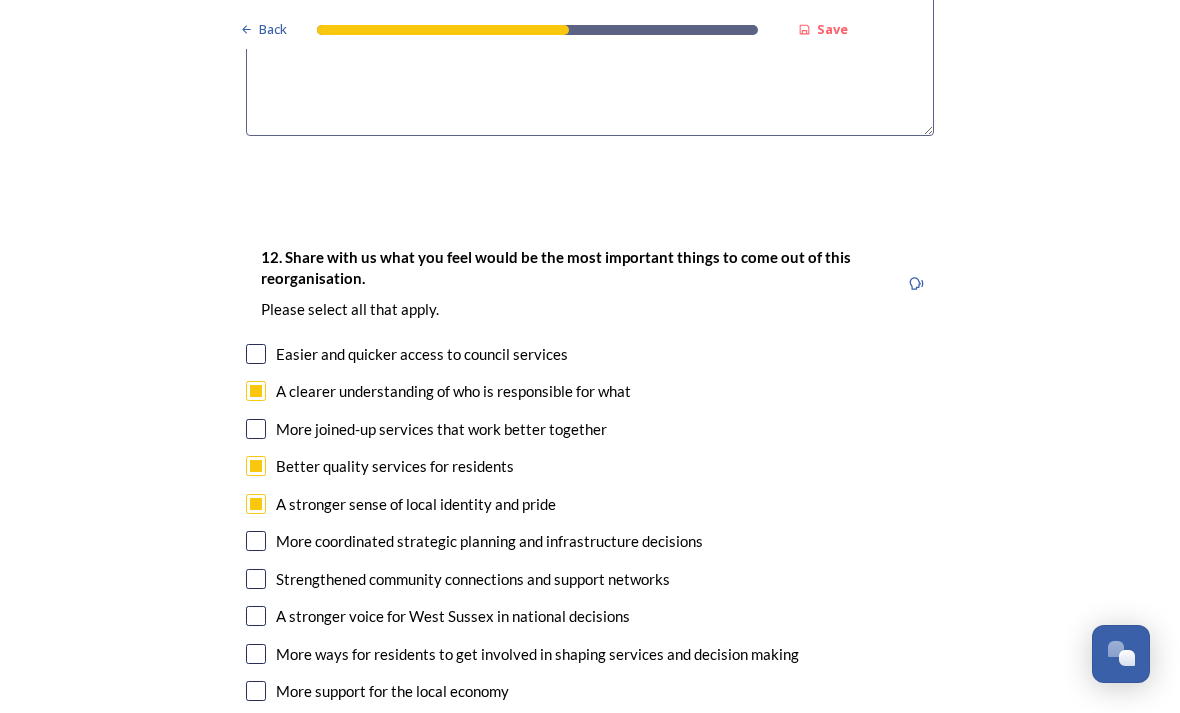 checkbox on "true" 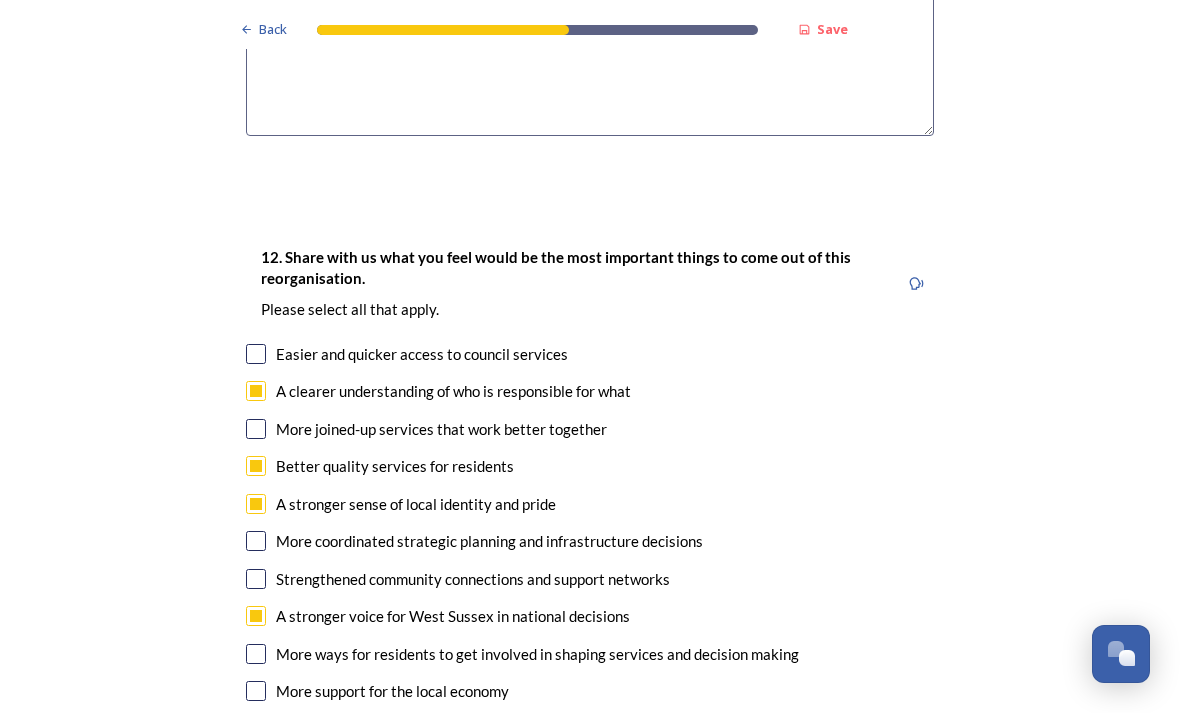checkbox on "true" 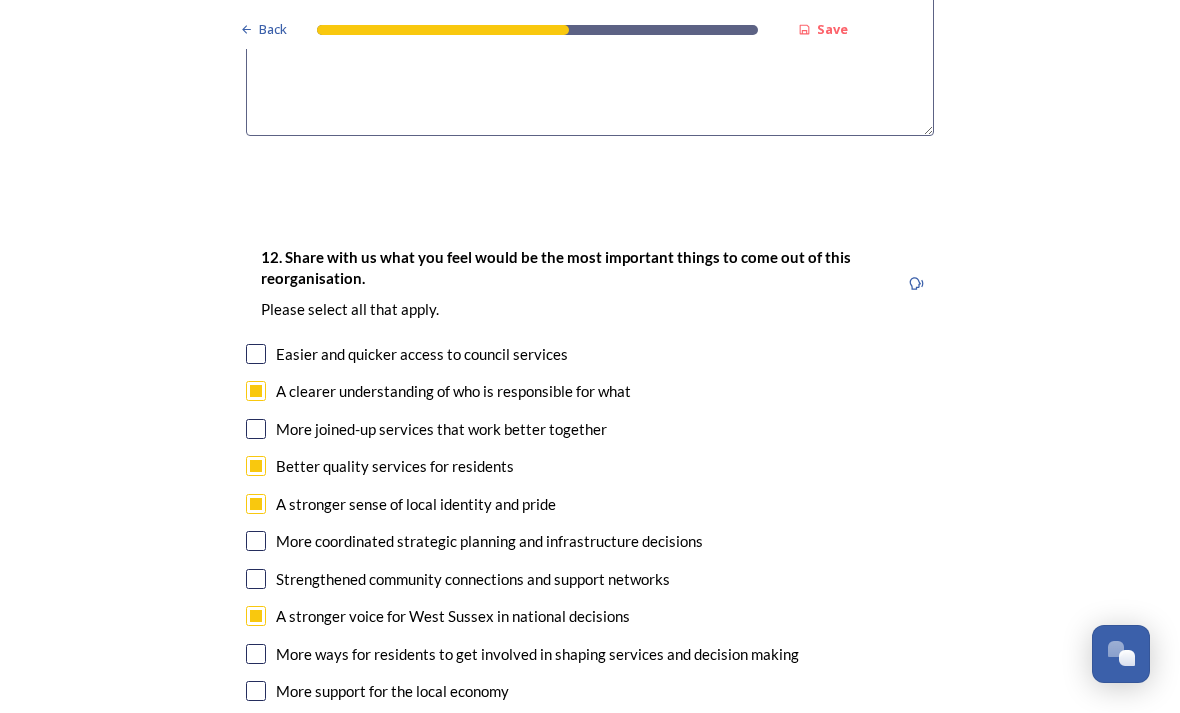 click at bounding box center (256, 579) 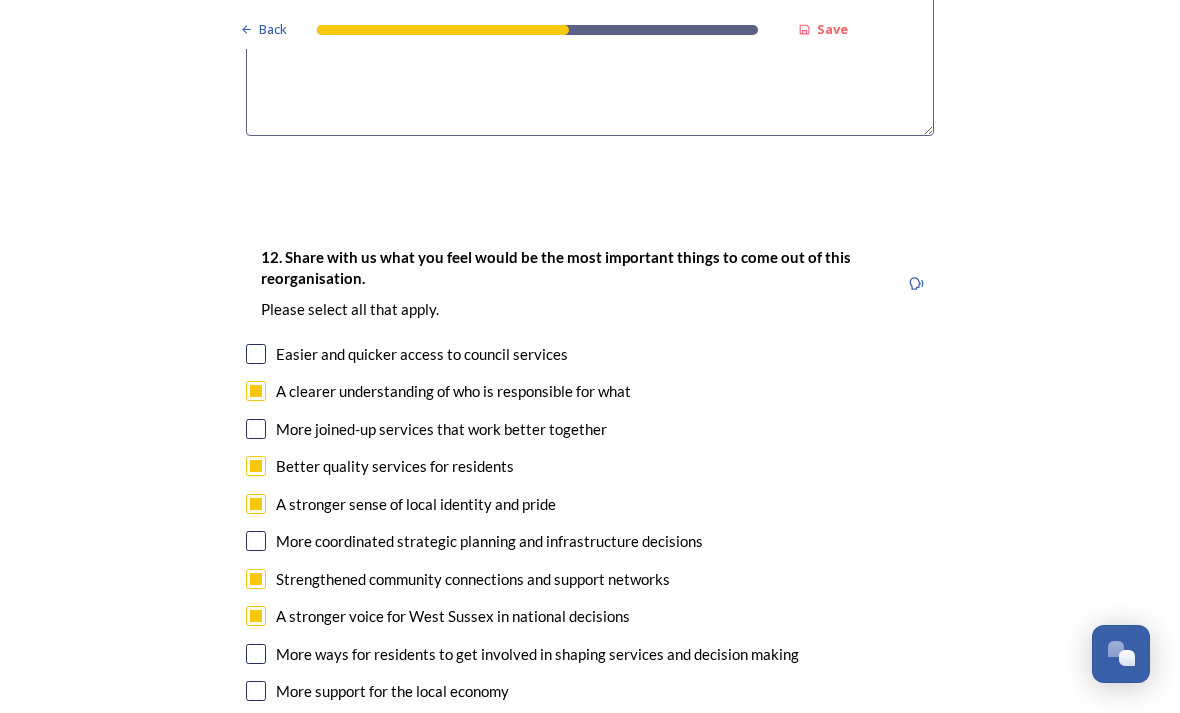 click on "More coordinated strategic planning and infrastructure decisions" at bounding box center [590, 541] 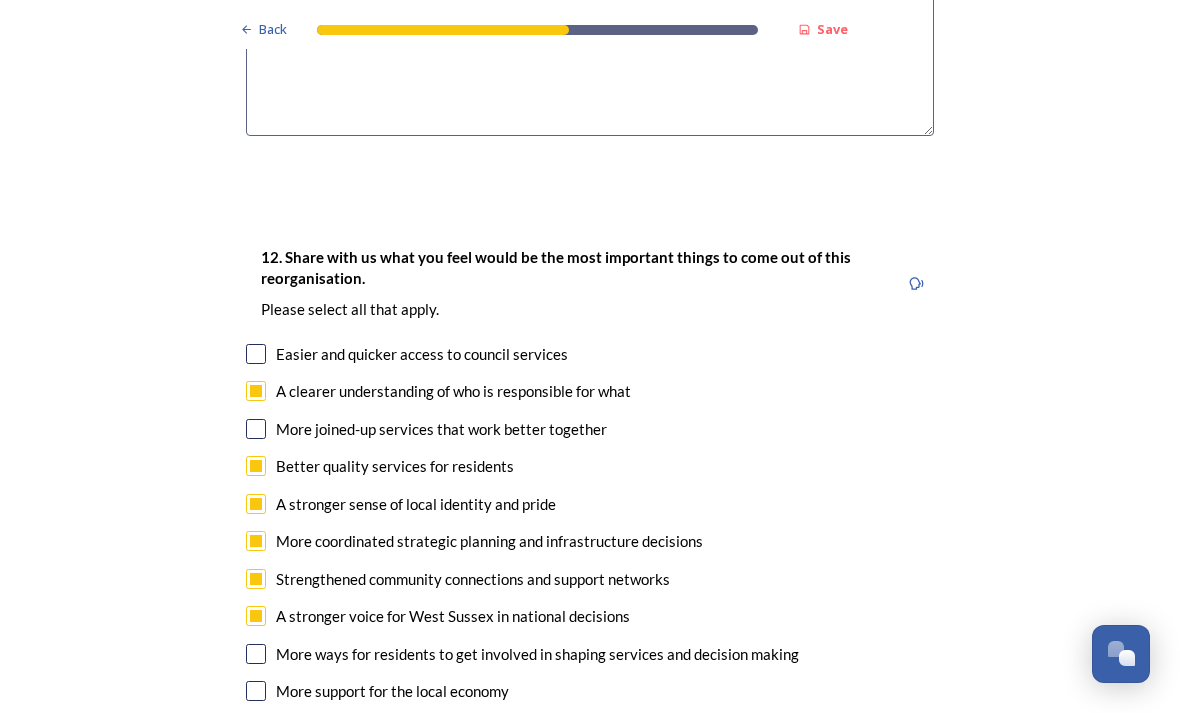 checkbox on "true" 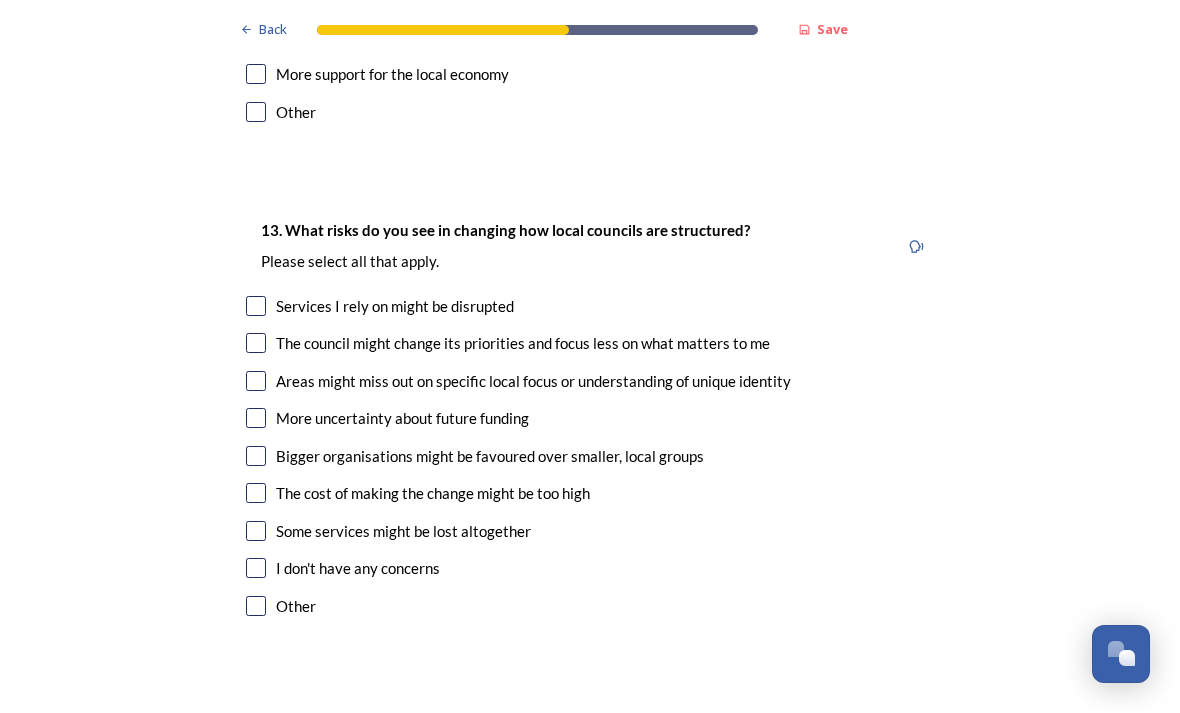 scroll, scrollTop: 3794, scrollLeft: 0, axis: vertical 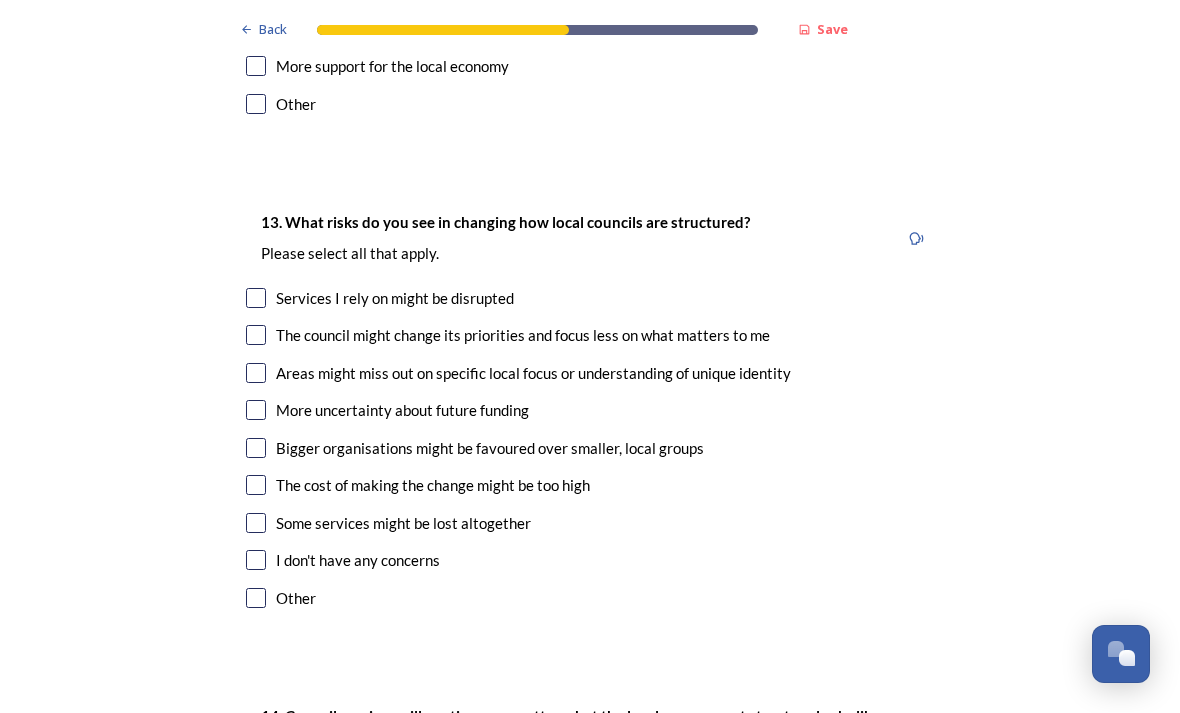click at bounding box center (256, 335) 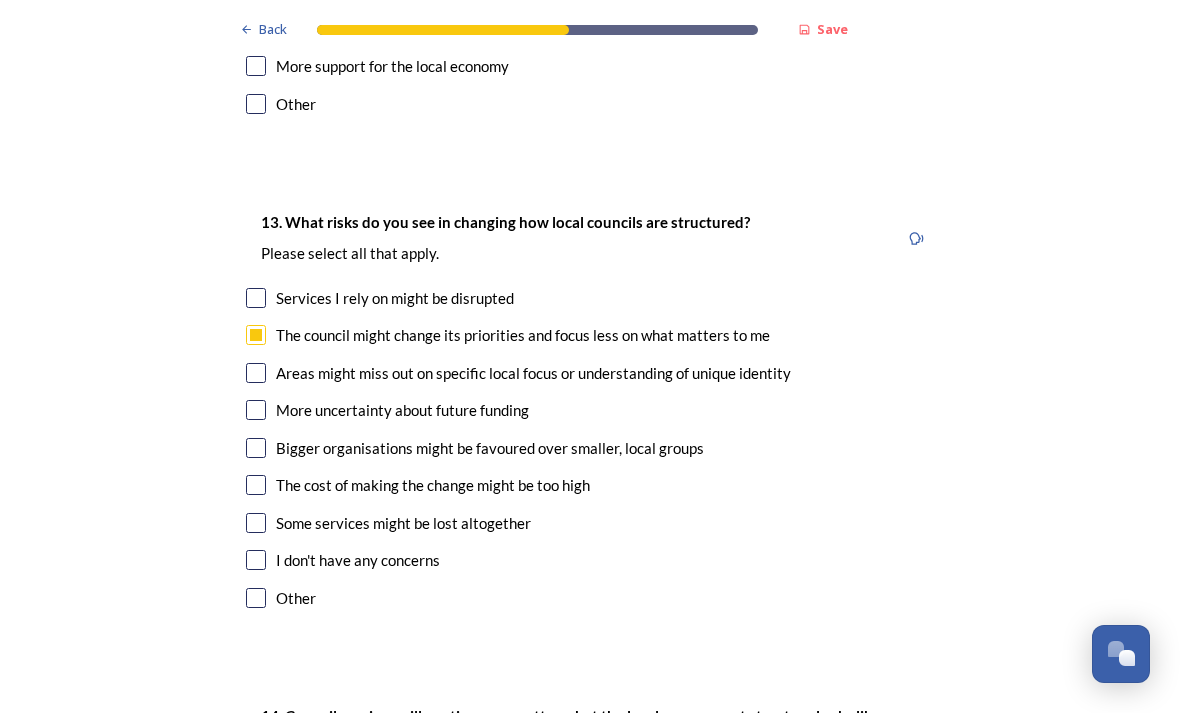 click at bounding box center (256, 410) 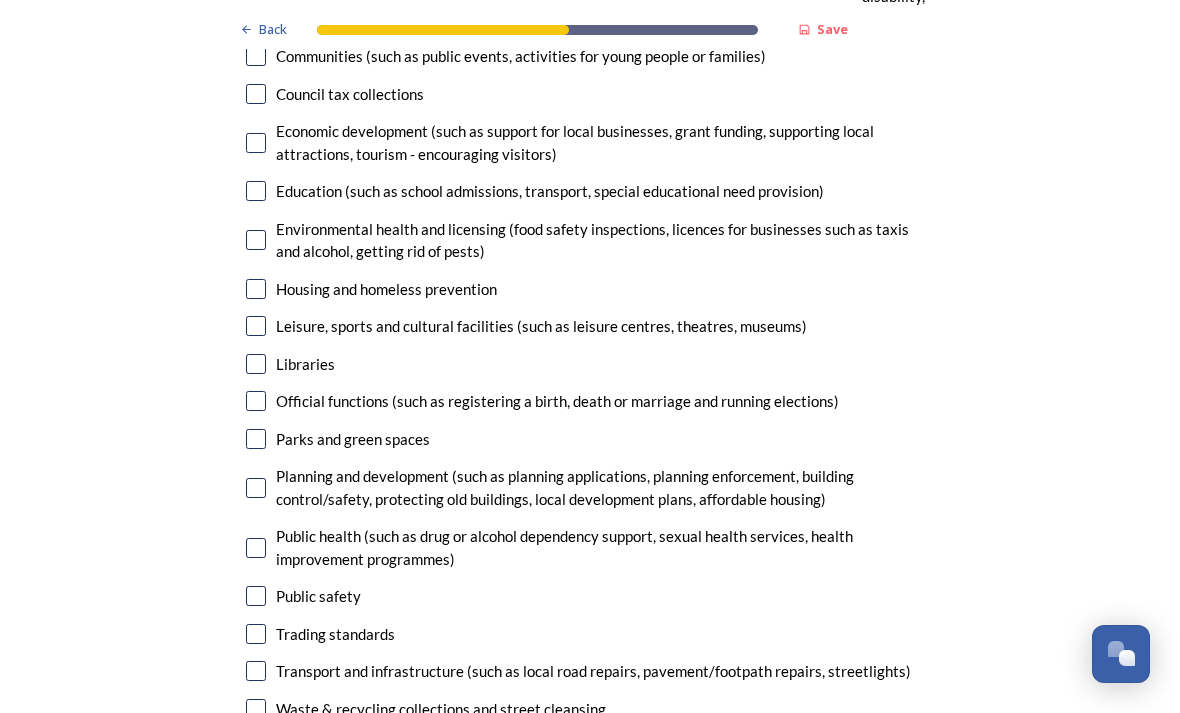 scroll, scrollTop: 4684, scrollLeft: 0, axis: vertical 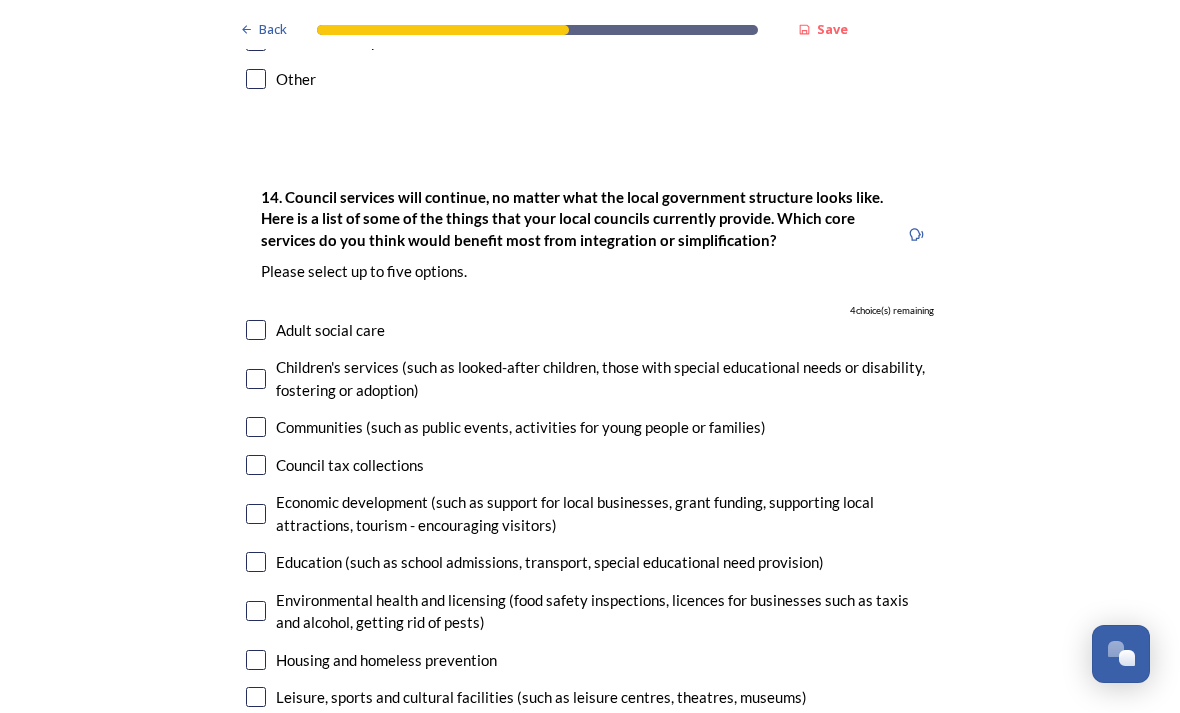 click at bounding box center (256, 427) 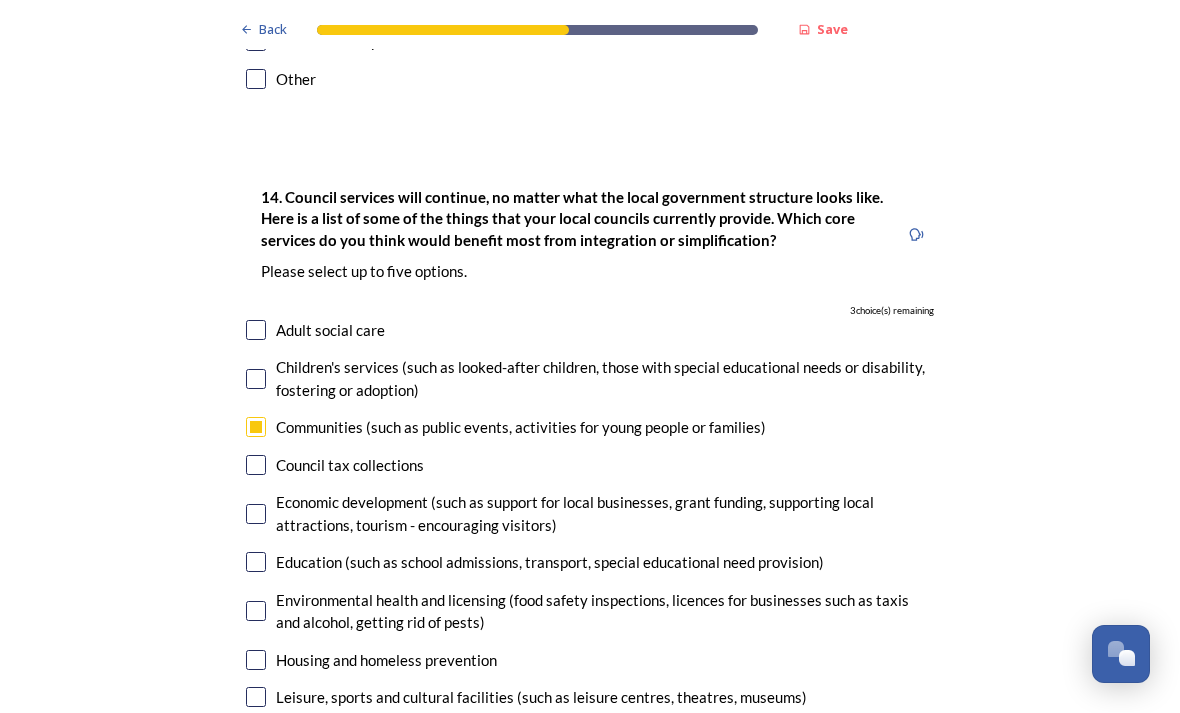click on "Economic development (such as support for local businesses, grant funding, supporting local attractions, tourism - encouraging visitors)" at bounding box center [590, 513] 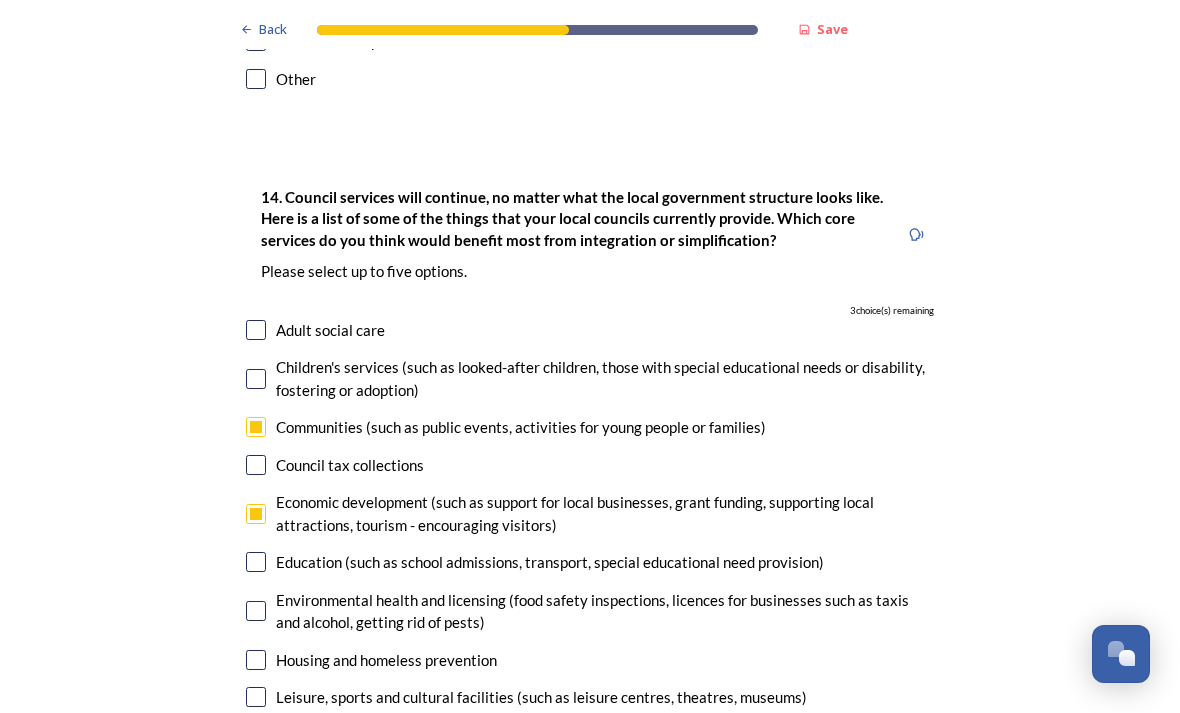 checkbox on "true" 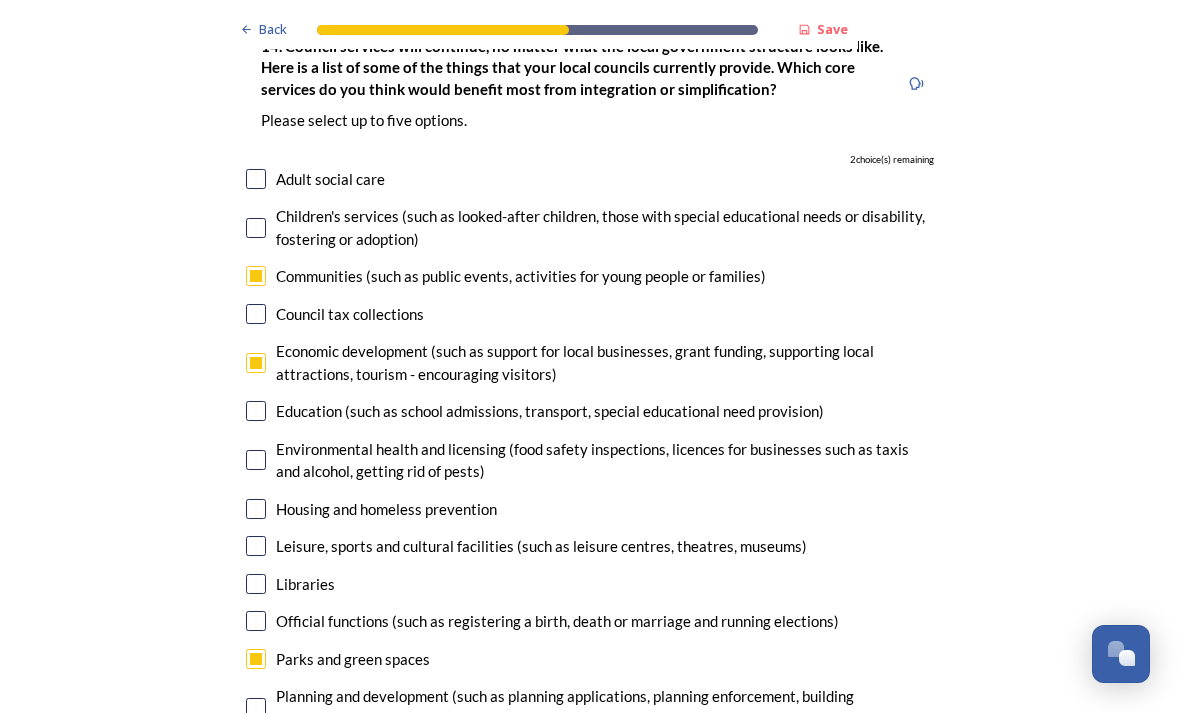 scroll, scrollTop: 4463, scrollLeft: 0, axis: vertical 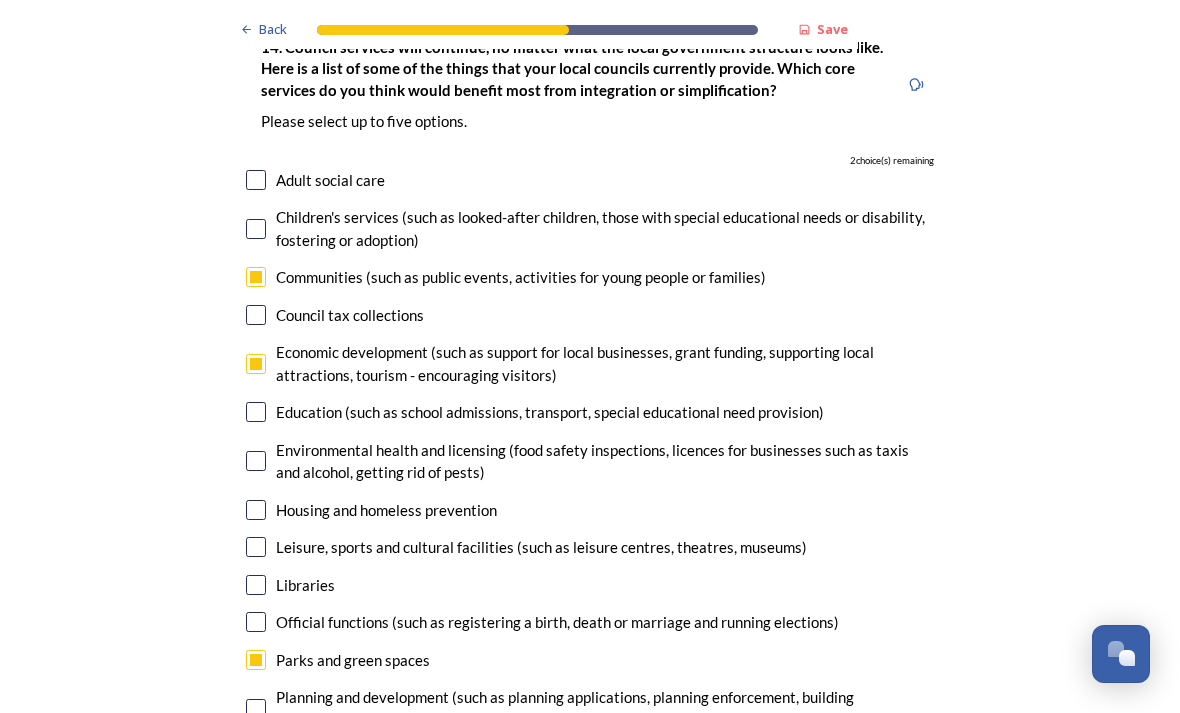 click at bounding box center (256, 547) 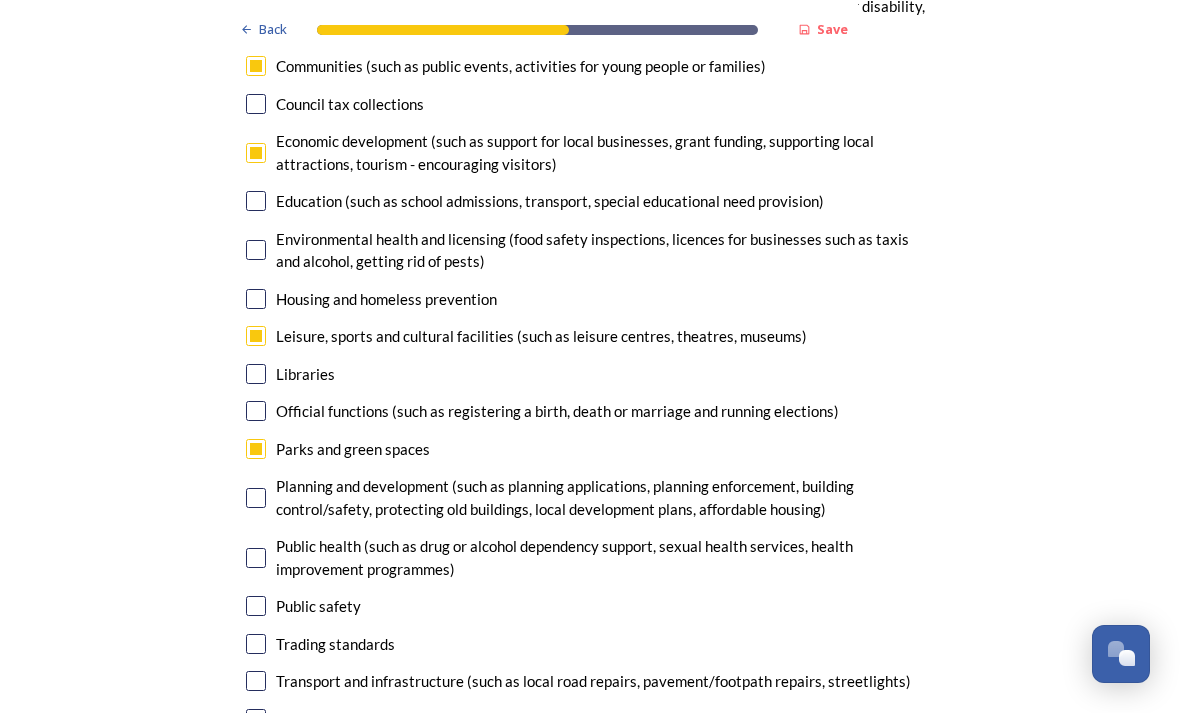 scroll, scrollTop: 4675, scrollLeft: 0, axis: vertical 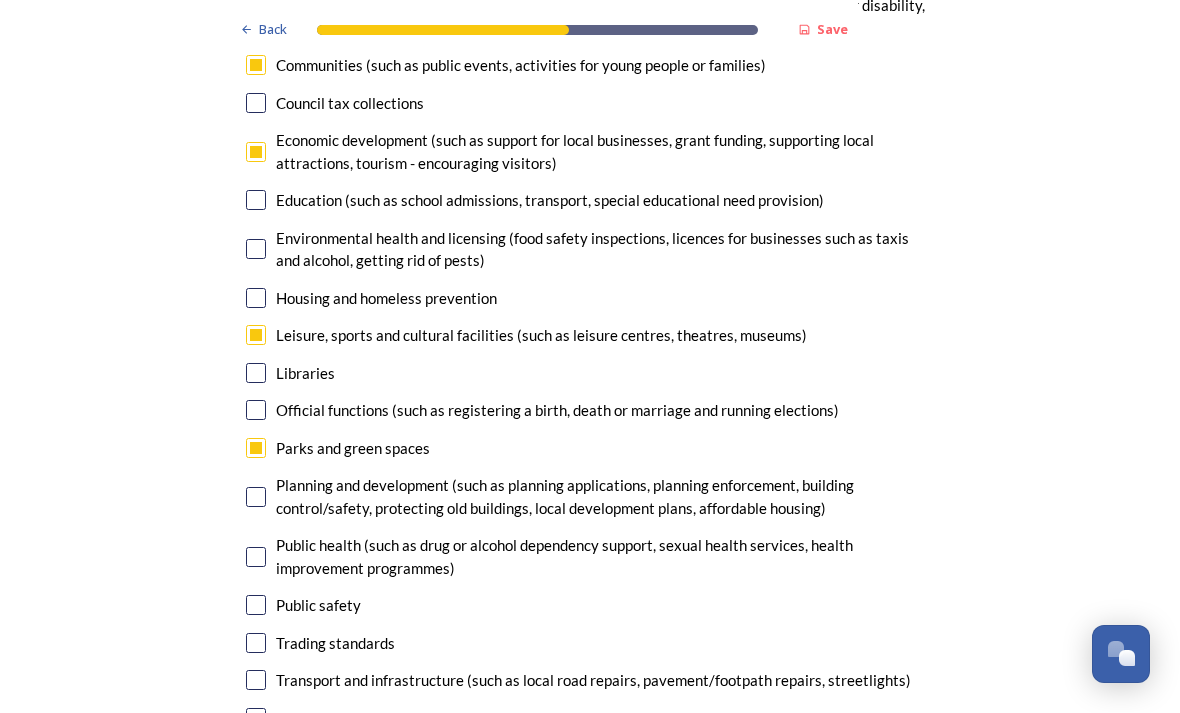 click at bounding box center [256, 605] 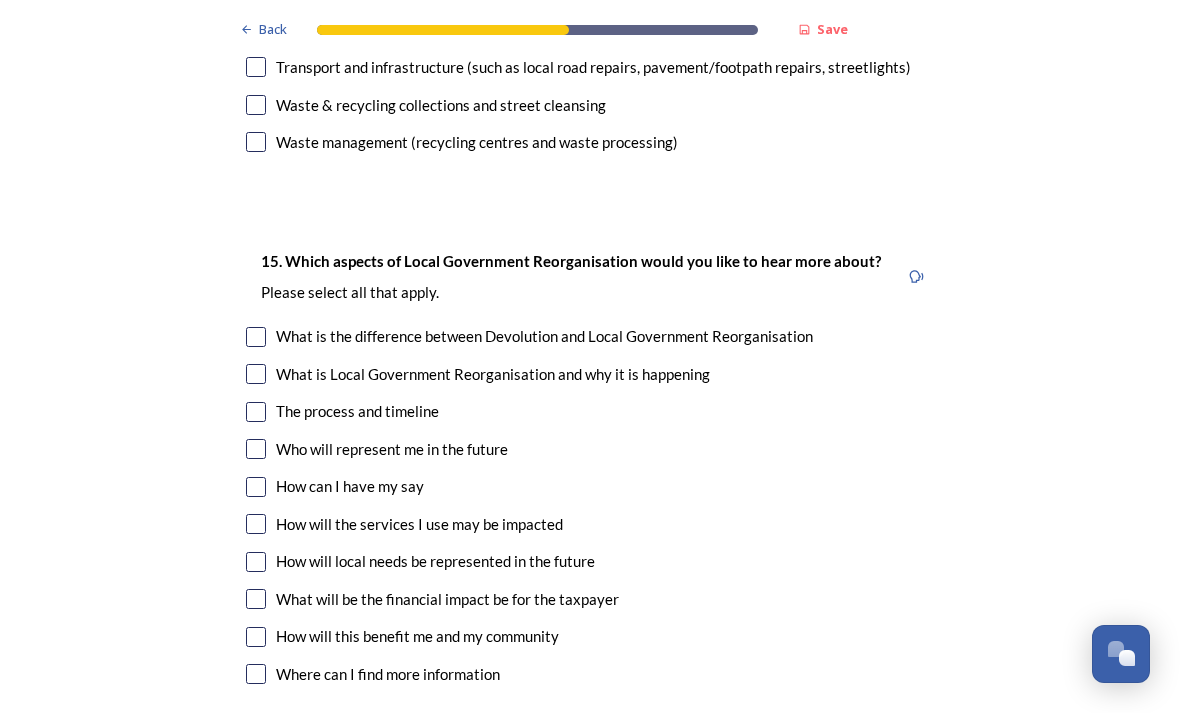 scroll, scrollTop: 5289, scrollLeft: 0, axis: vertical 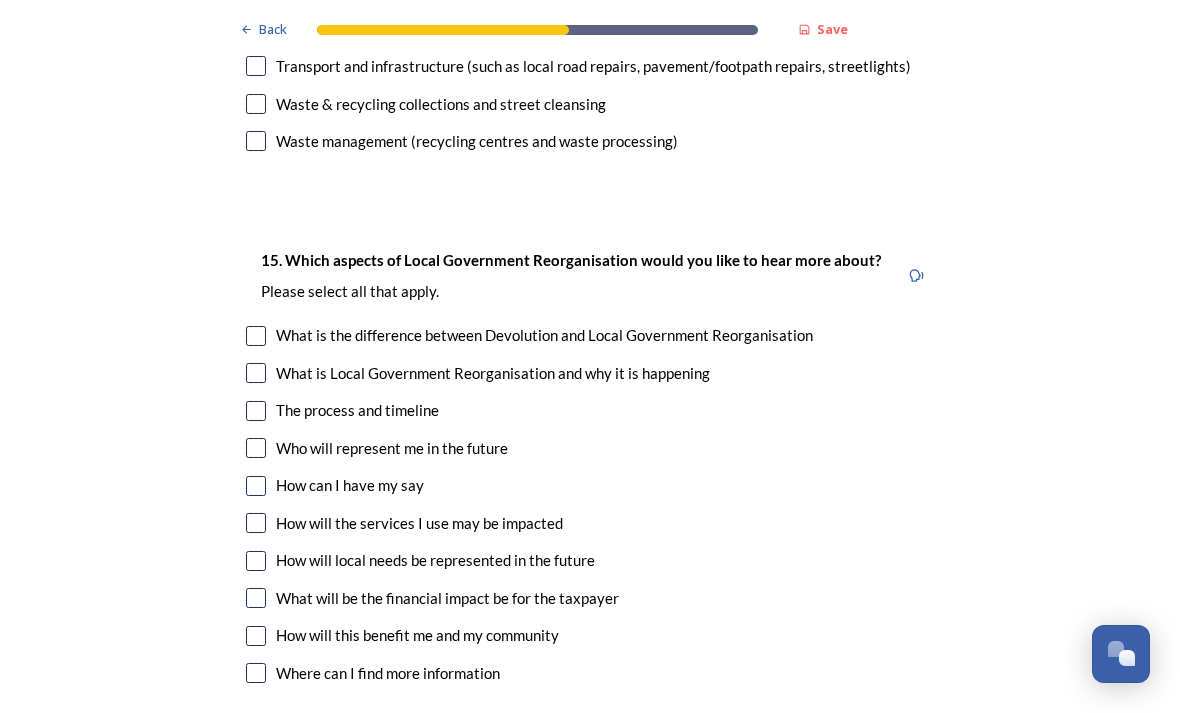 click at bounding box center [256, 636] 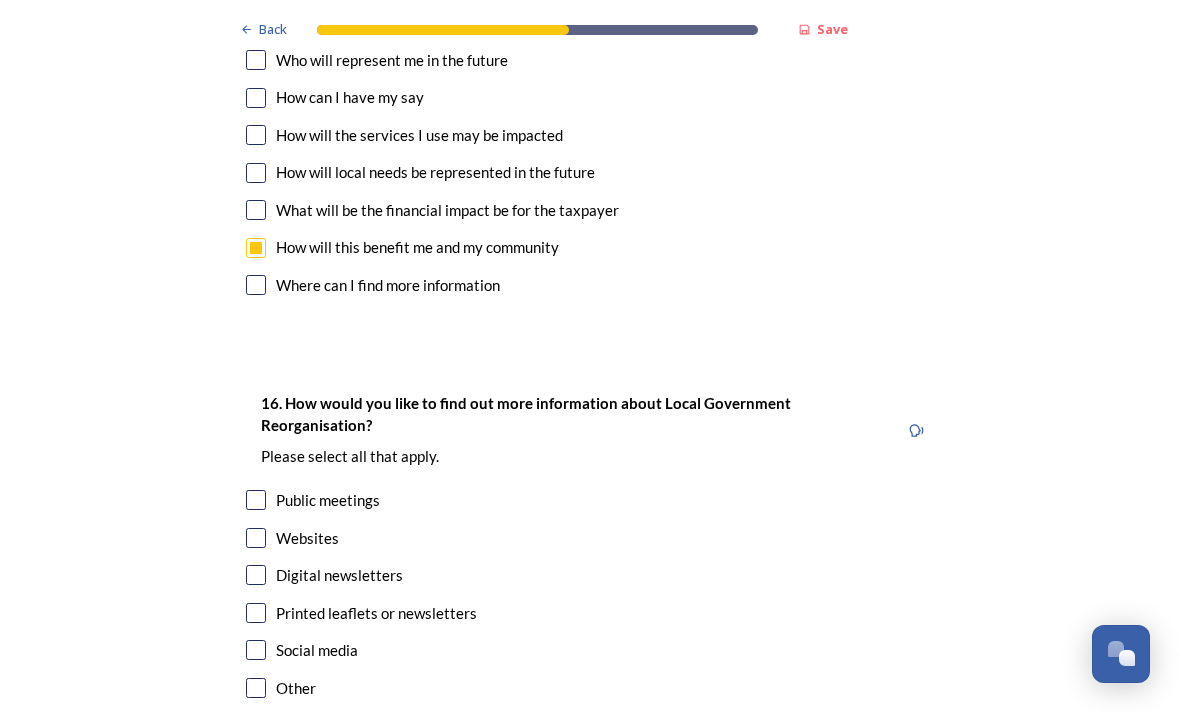 scroll, scrollTop: 5677, scrollLeft: 0, axis: vertical 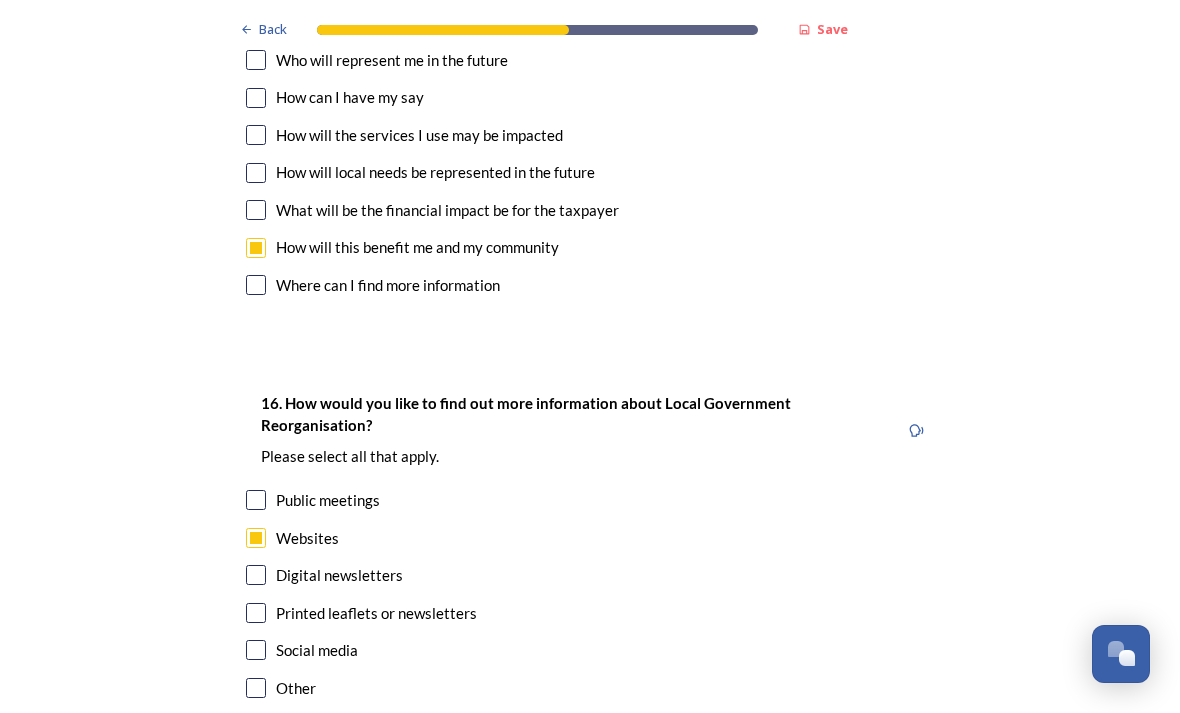 checkbox on "true" 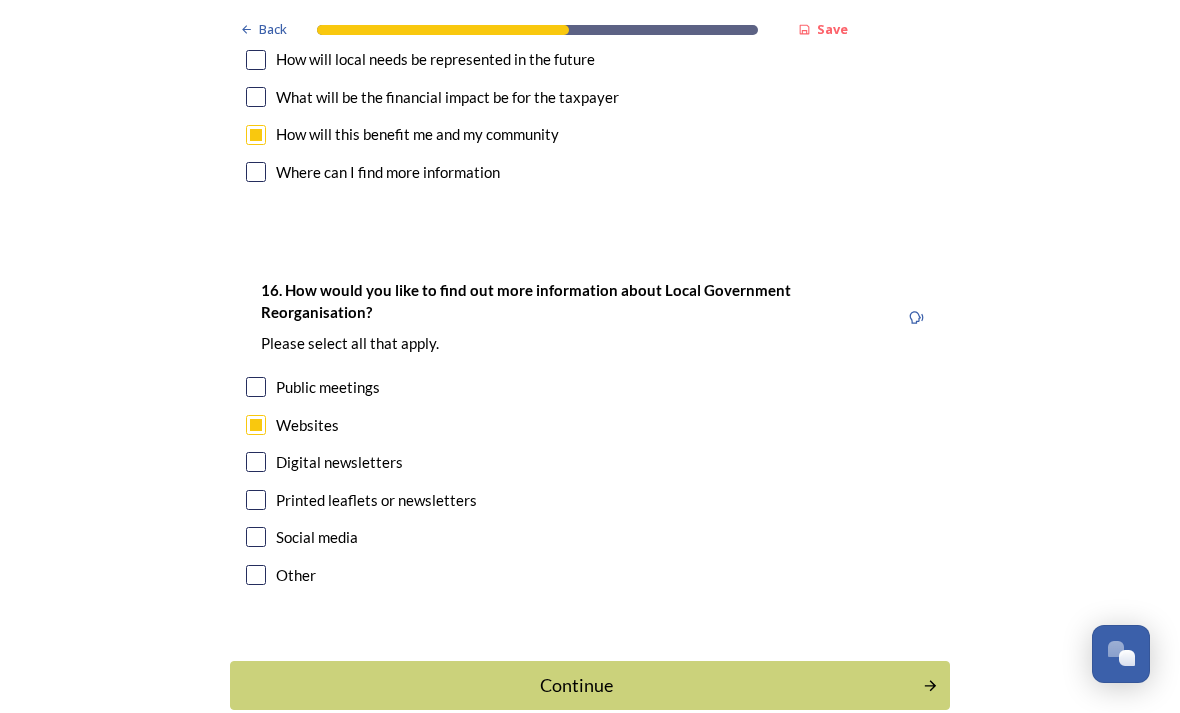 scroll, scrollTop: 5788, scrollLeft: 0, axis: vertical 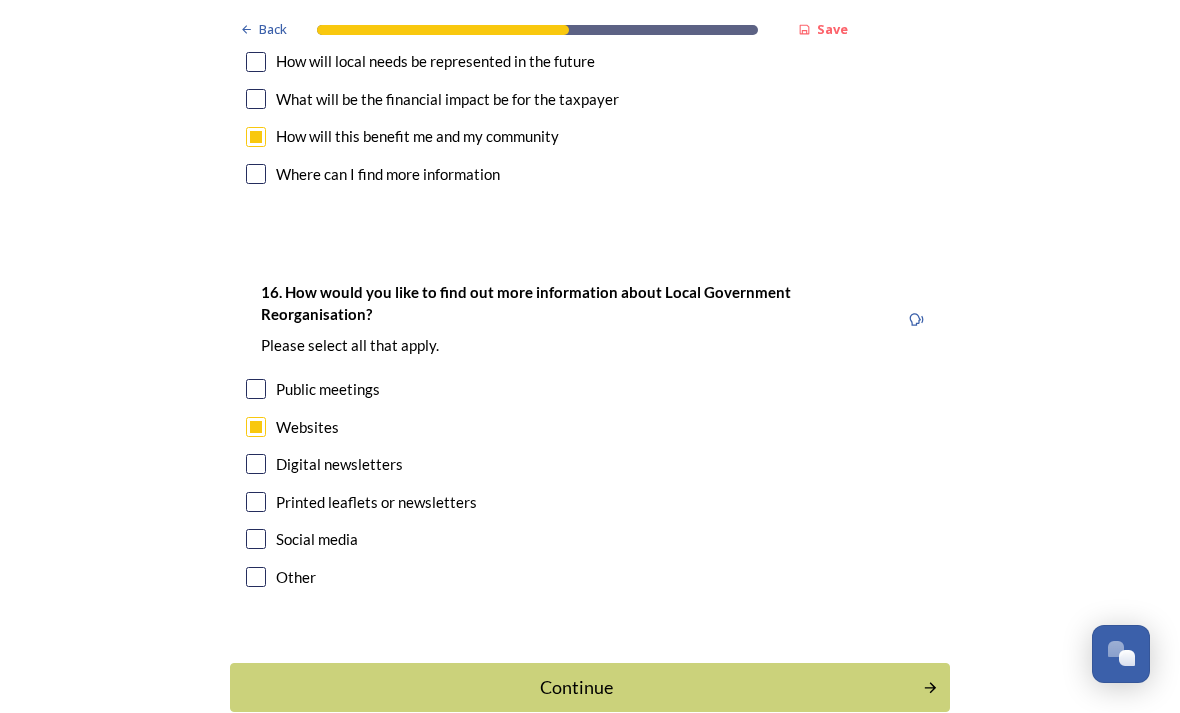 click at bounding box center [256, 539] 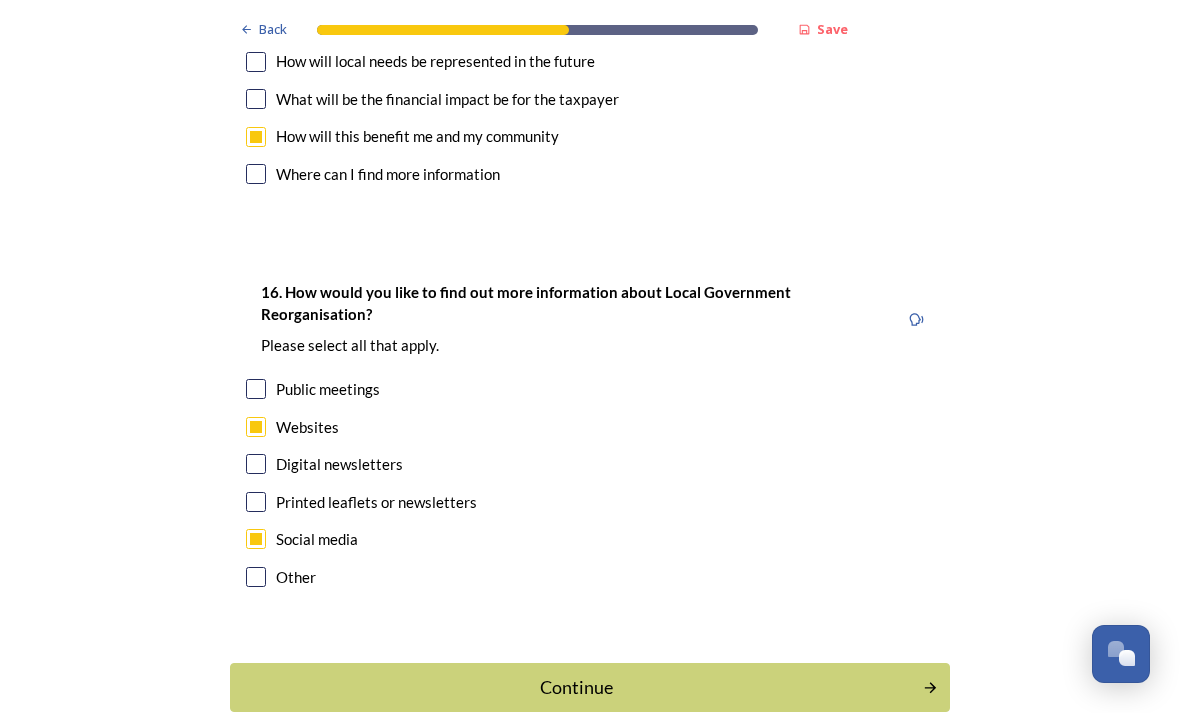 click at bounding box center [256, 464] 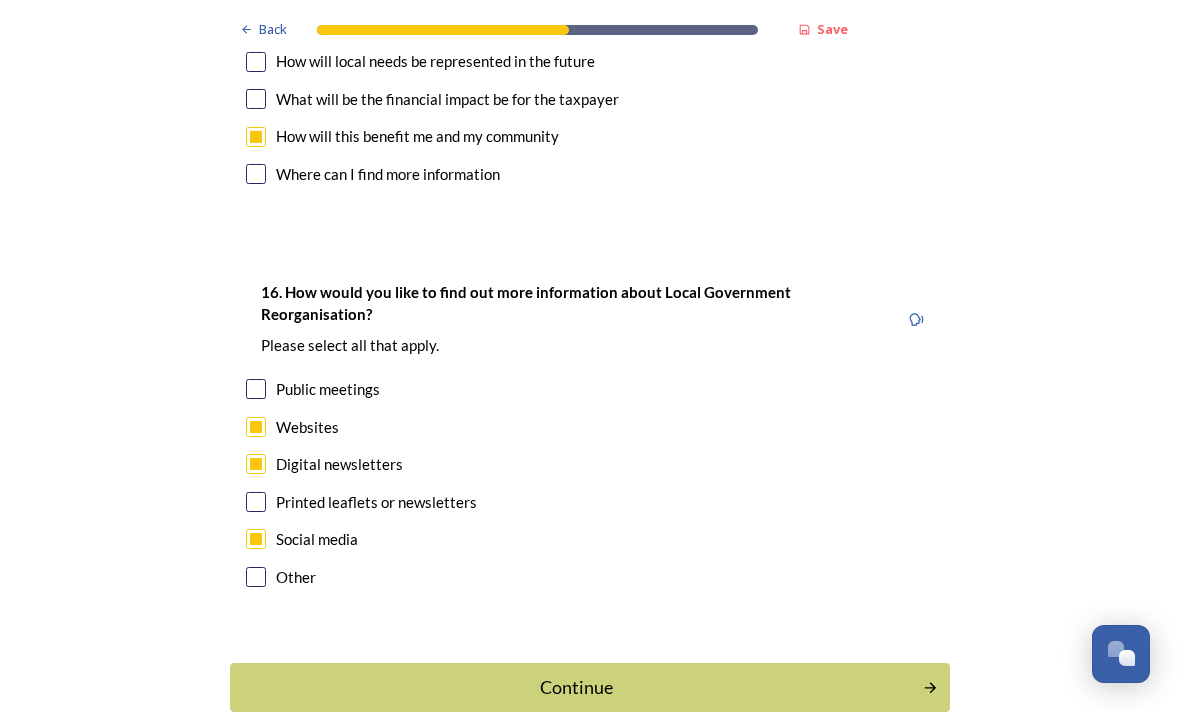 click on "Continue" at bounding box center [576, 687] 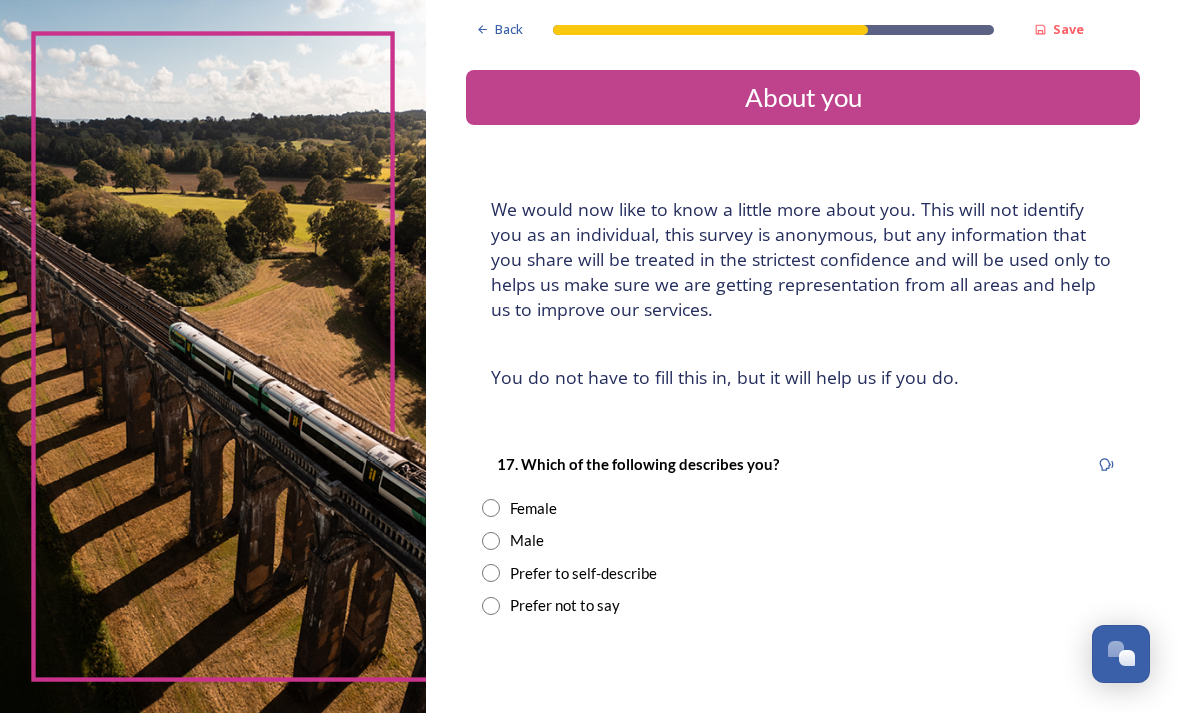 click on "Female" at bounding box center (803, 508) 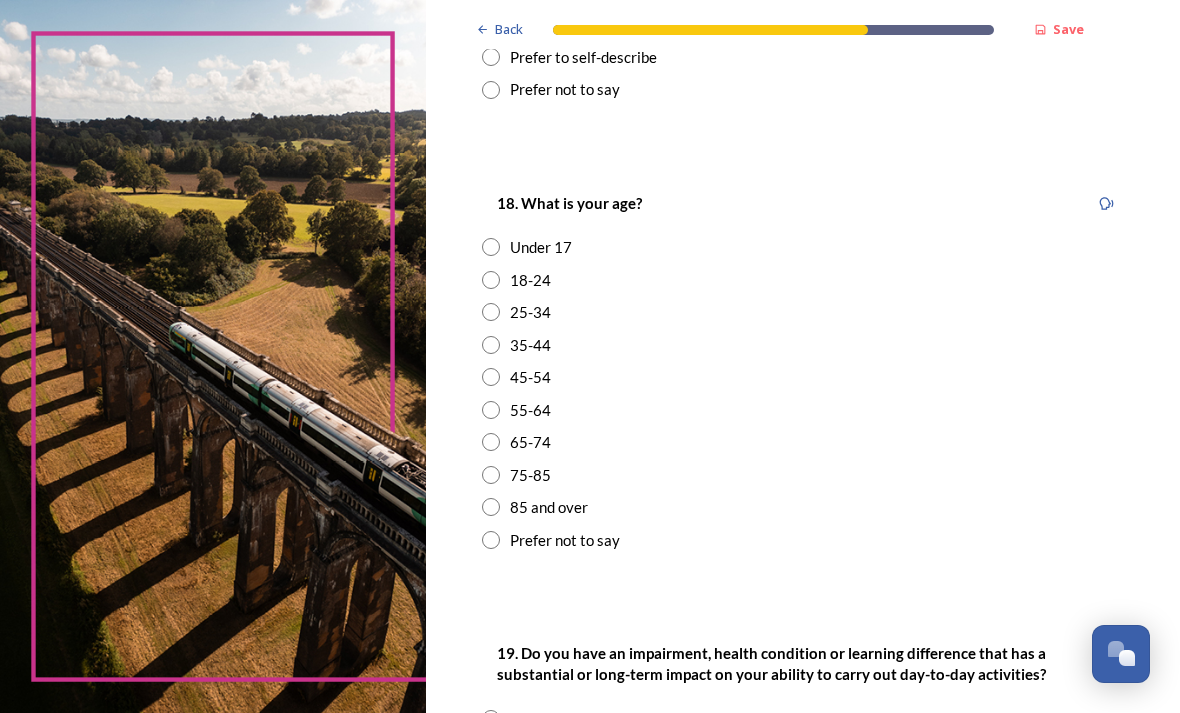 scroll, scrollTop: 516, scrollLeft: 0, axis: vertical 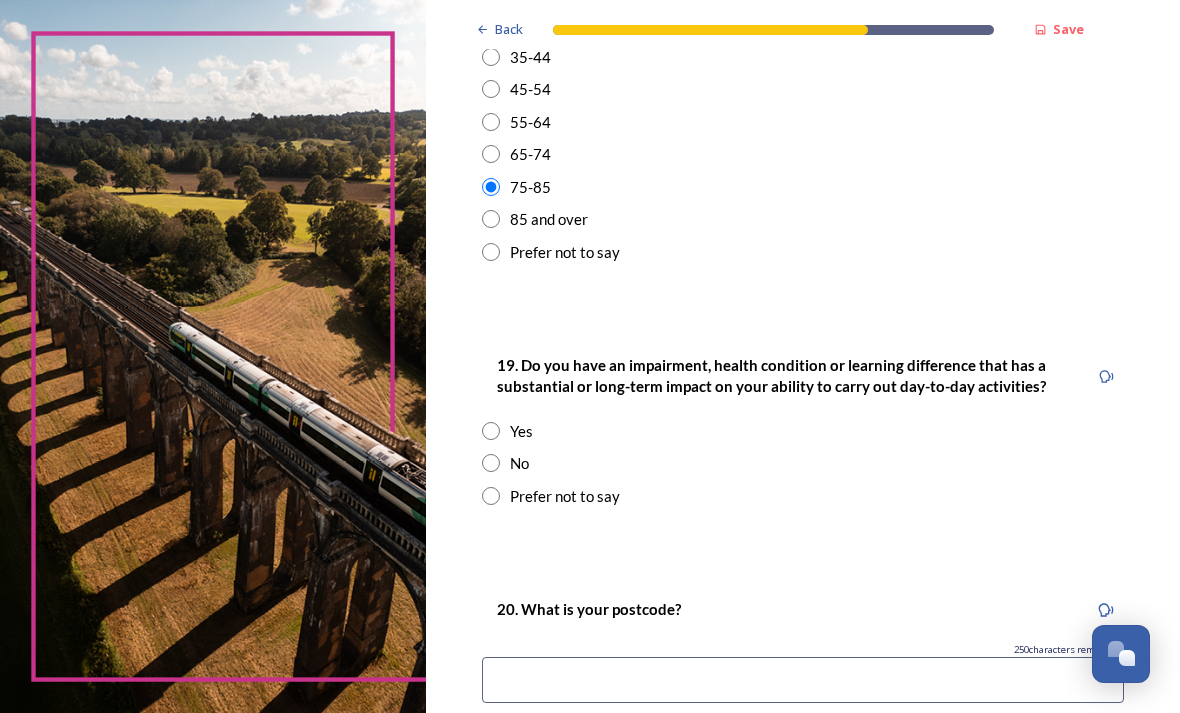 click at bounding box center [491, 463] 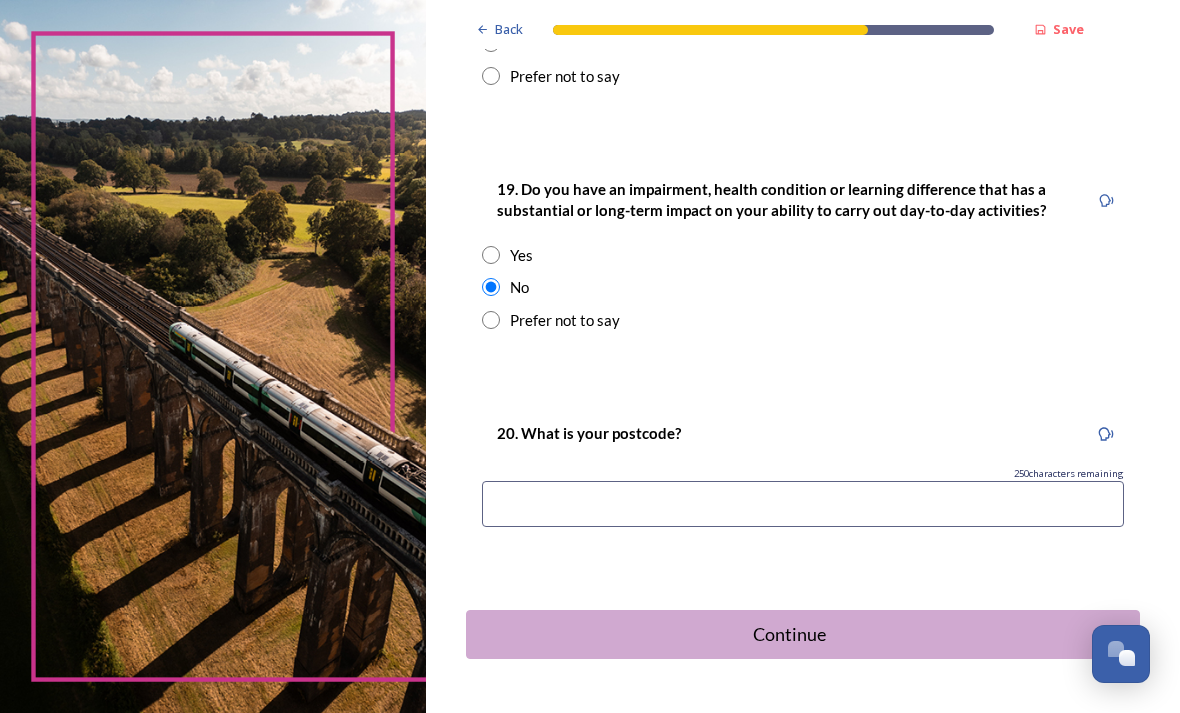scroll, scrollTop: 980, scrollLeft: 0, axis: vertical 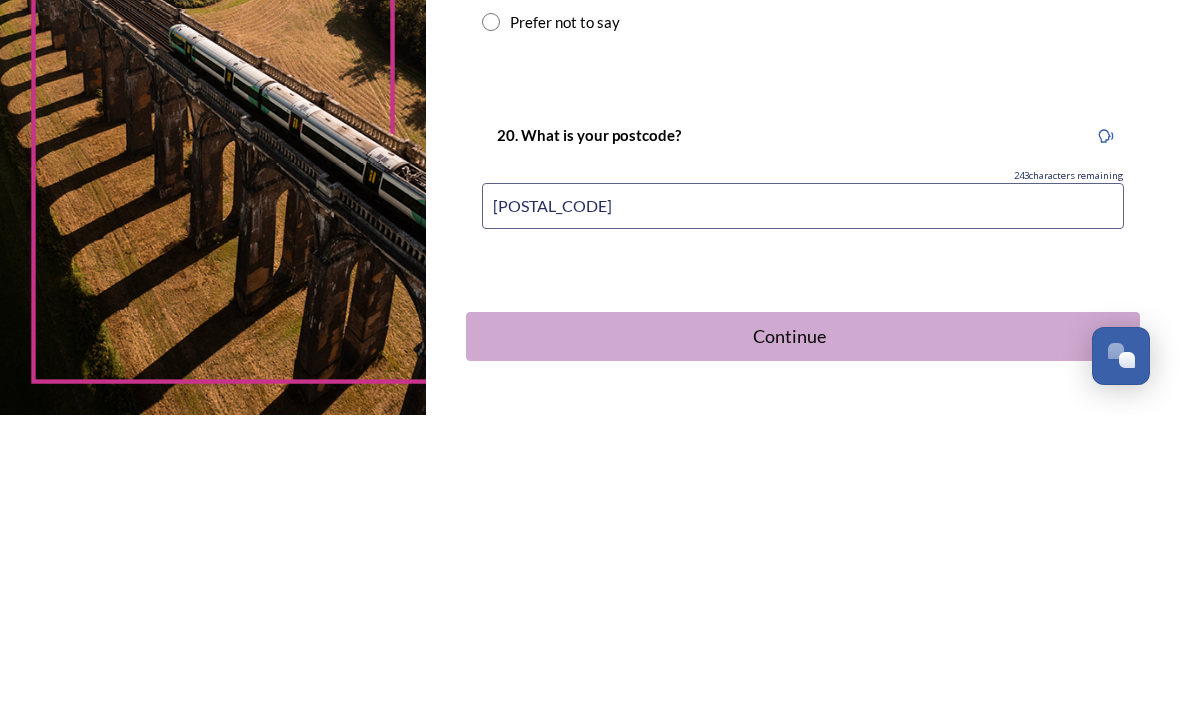 type on "[POSTCODE]" 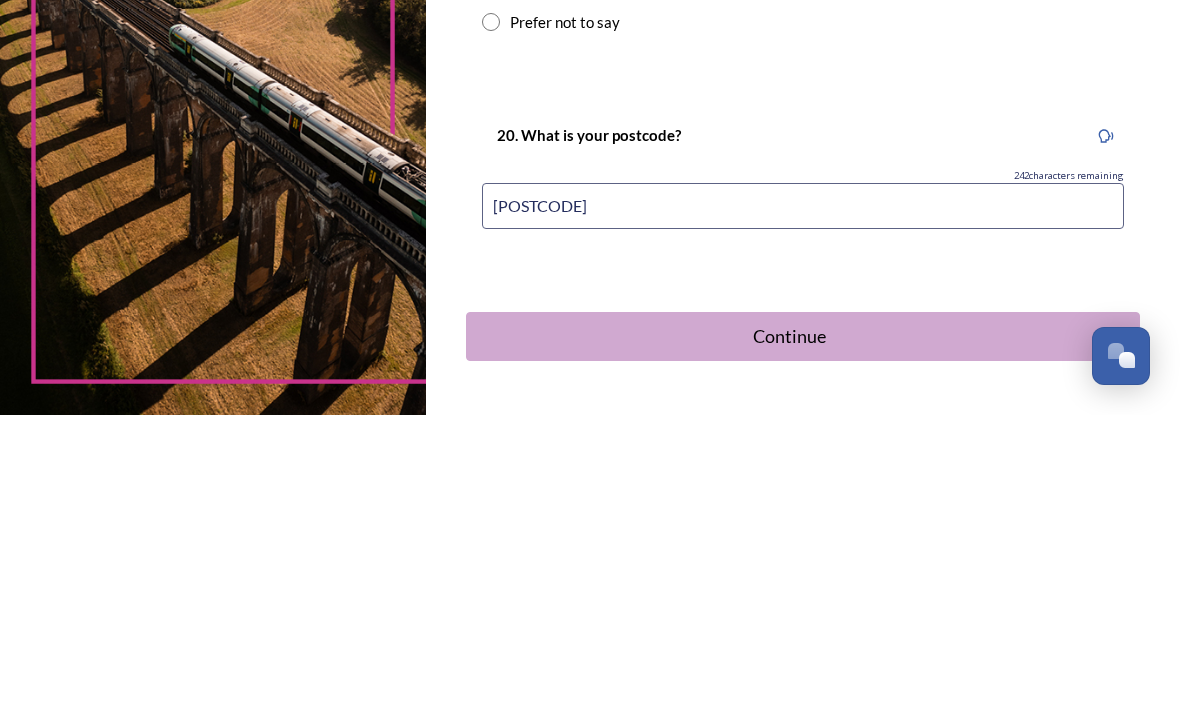 click on "Continue" at bounding box center [789, 634] 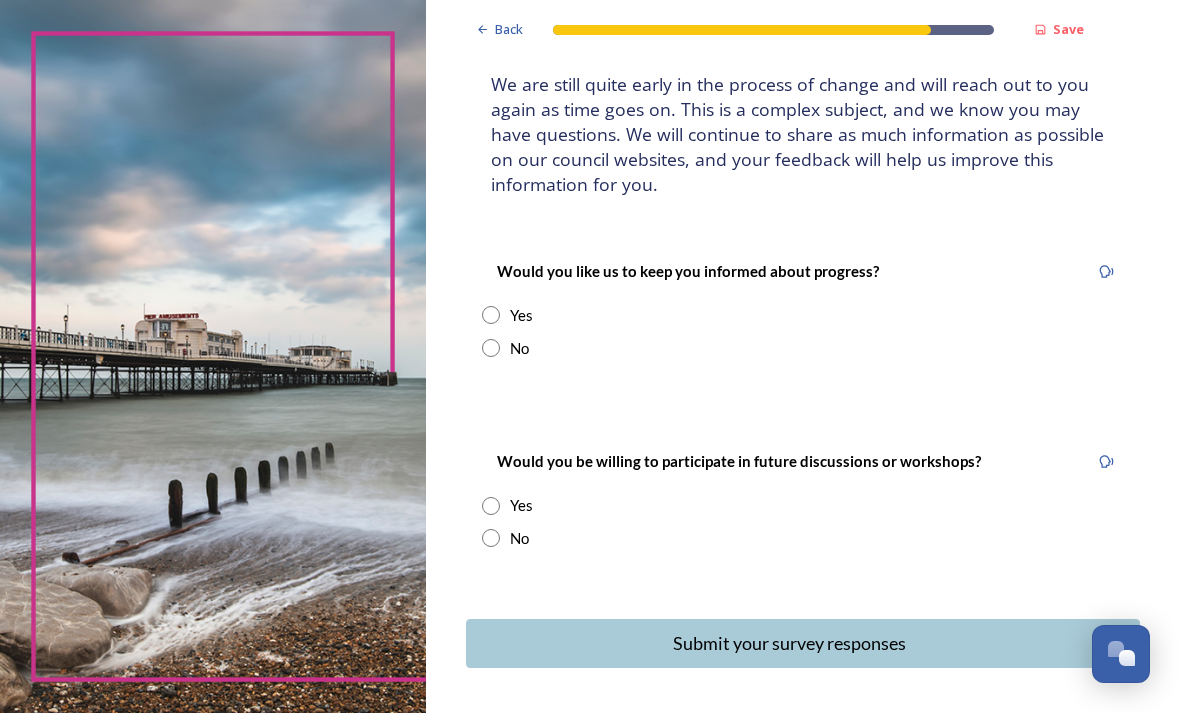 scroll, scrollTop: 124, scrollLeft: 0, axis: vertical 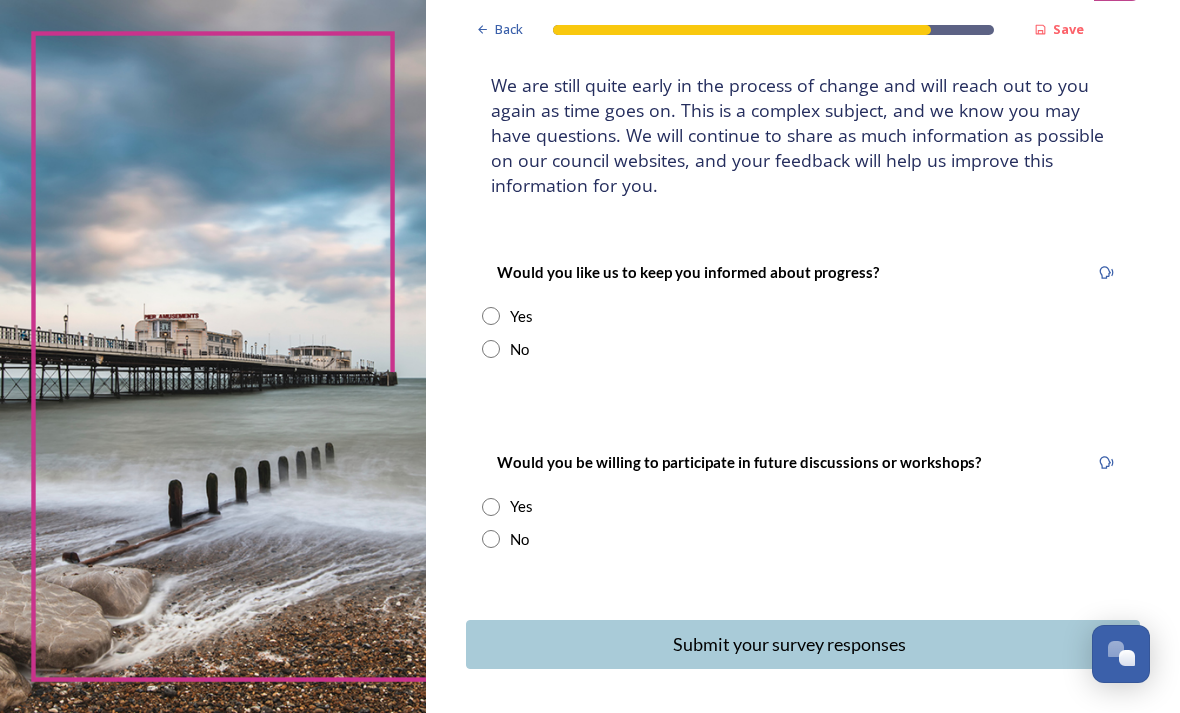click at bounding box center (491, 539) 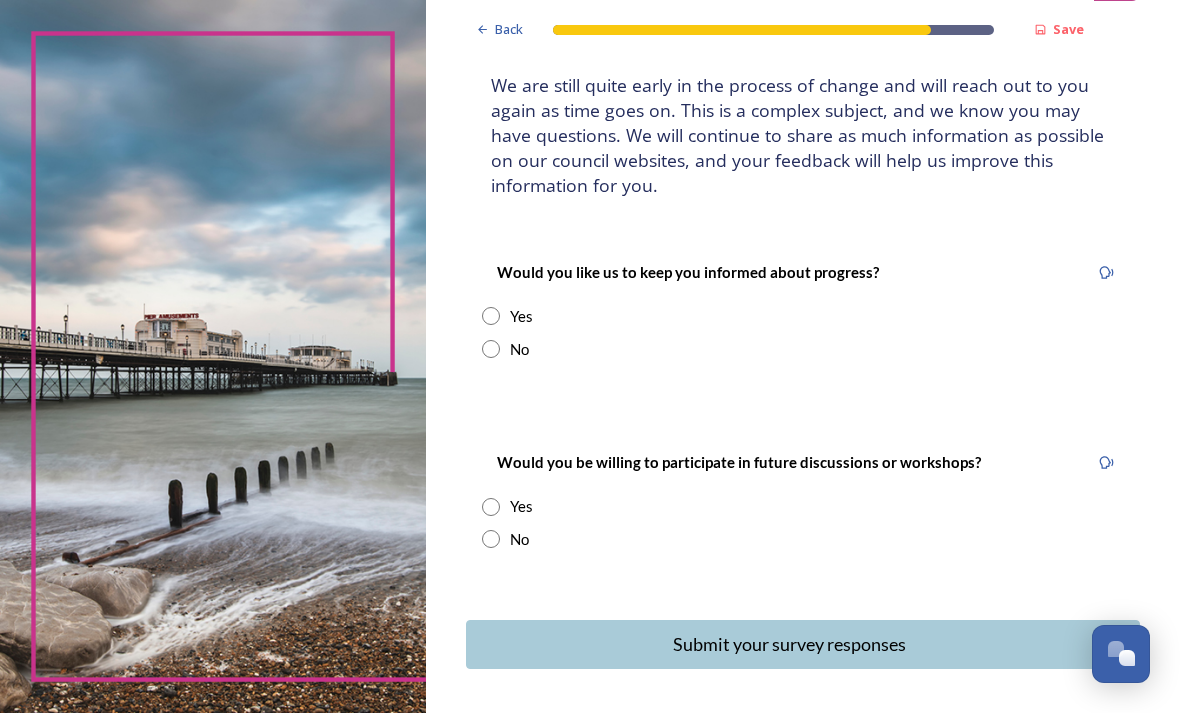 radio on "true" 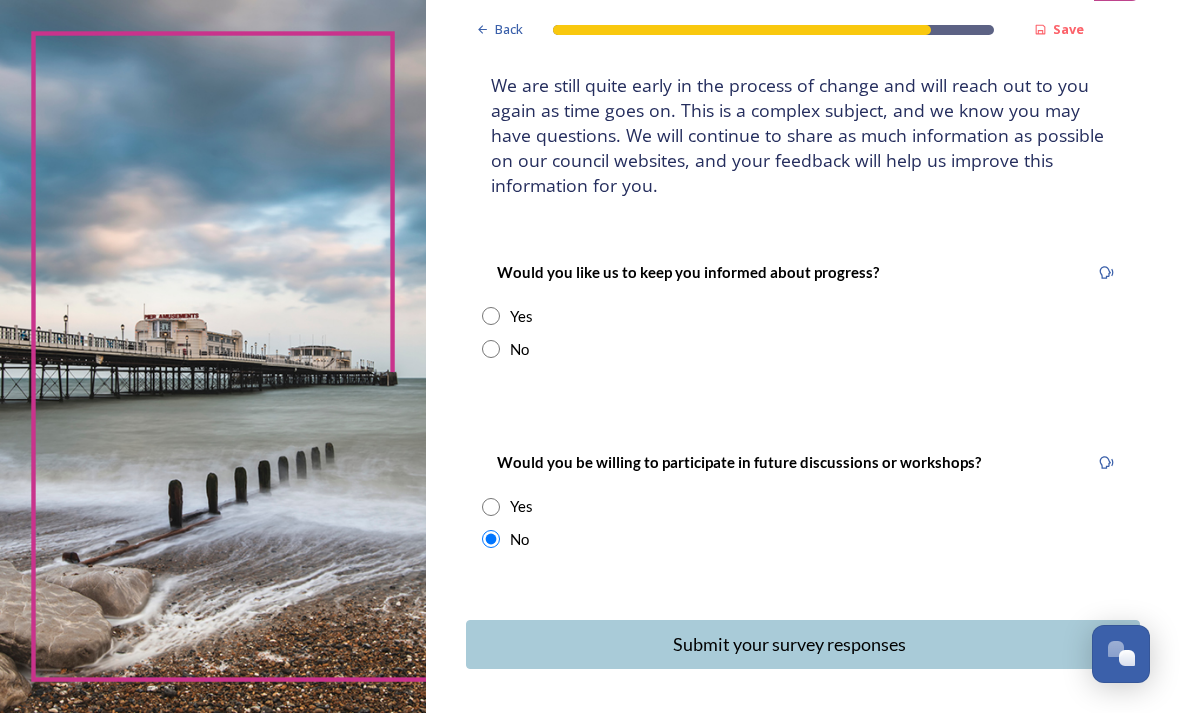 click at bounding box center (491, 316) 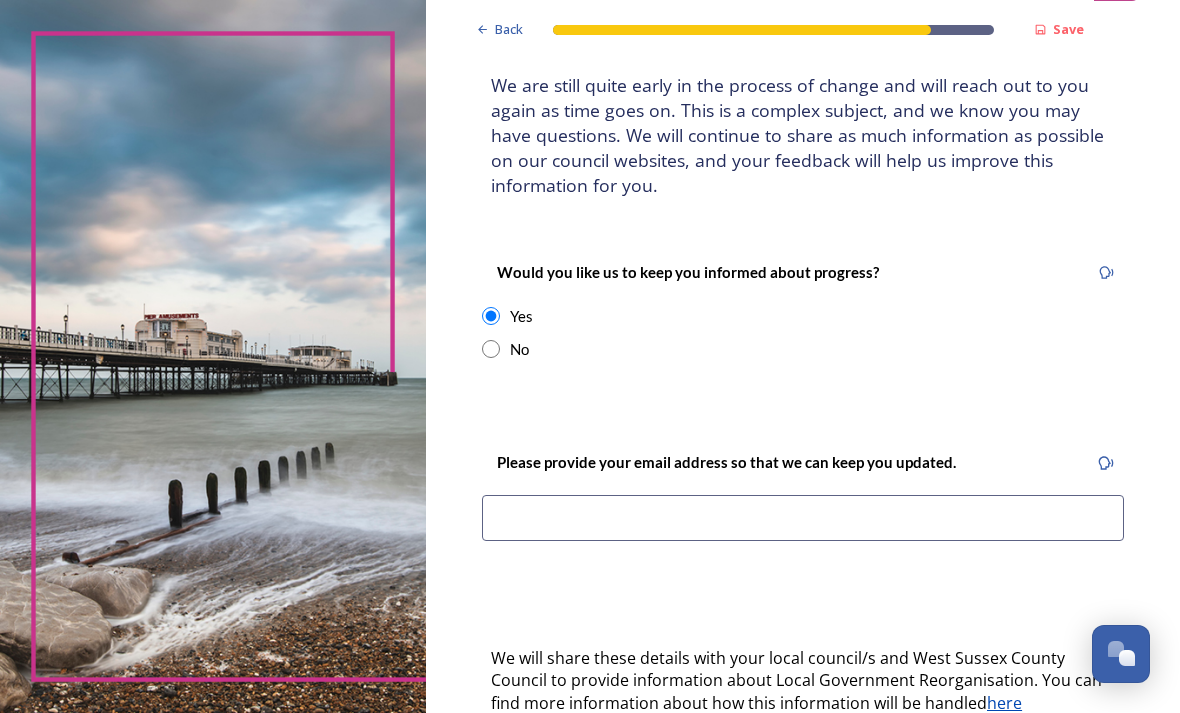 click at bounding box center [491, 349] 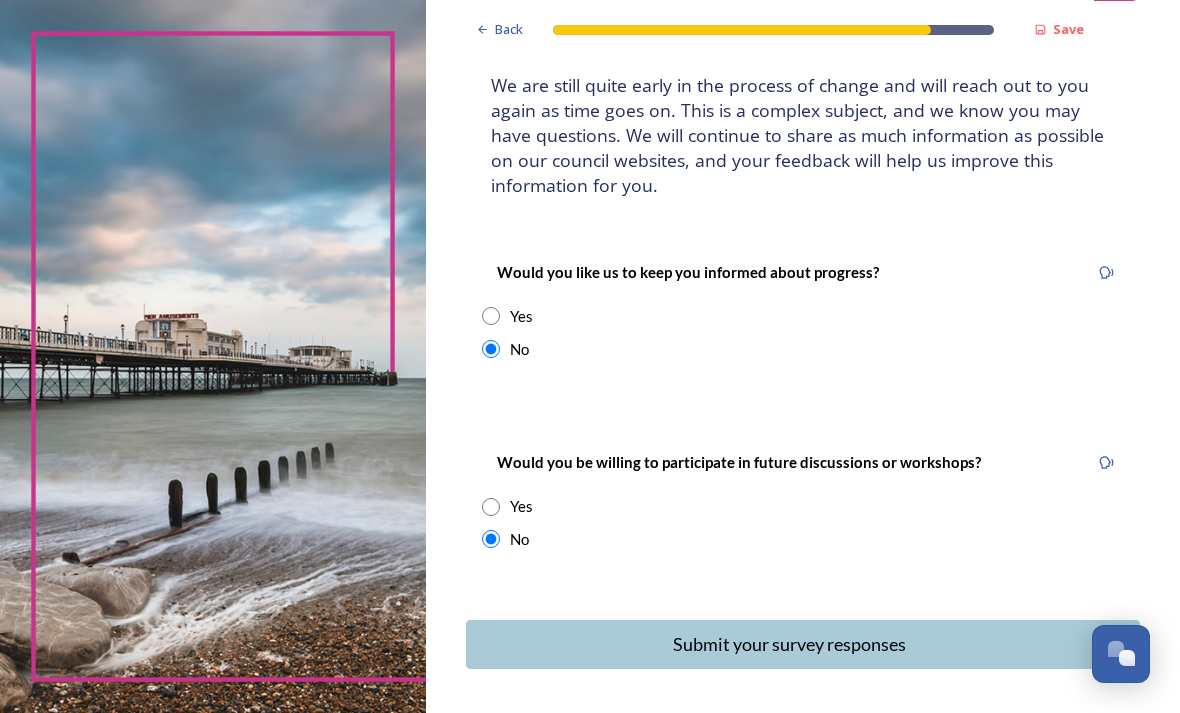 click on "Submit your survey responses" at bounding box center (789, 644) 